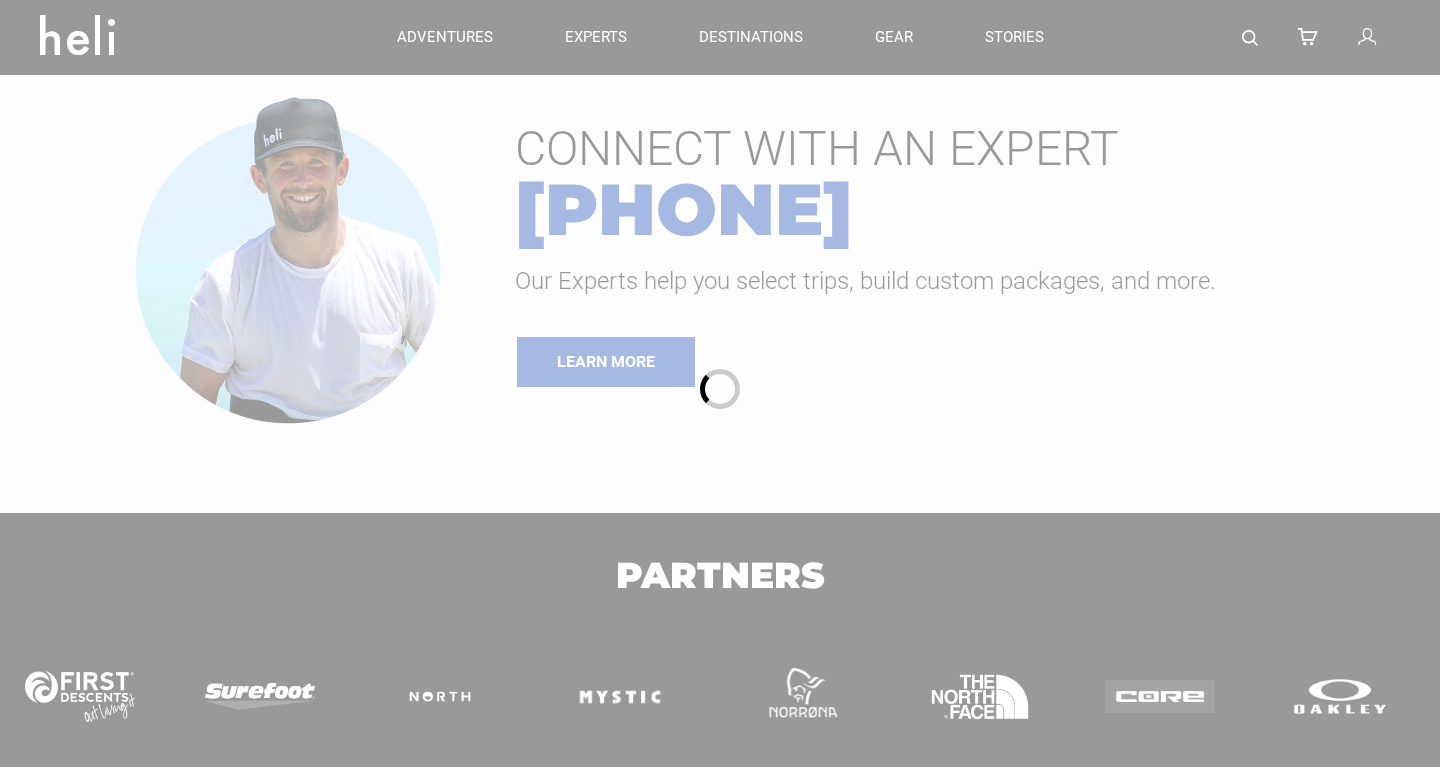 scroll, scrollTop: 0, scrollLeft: 0, axis: both 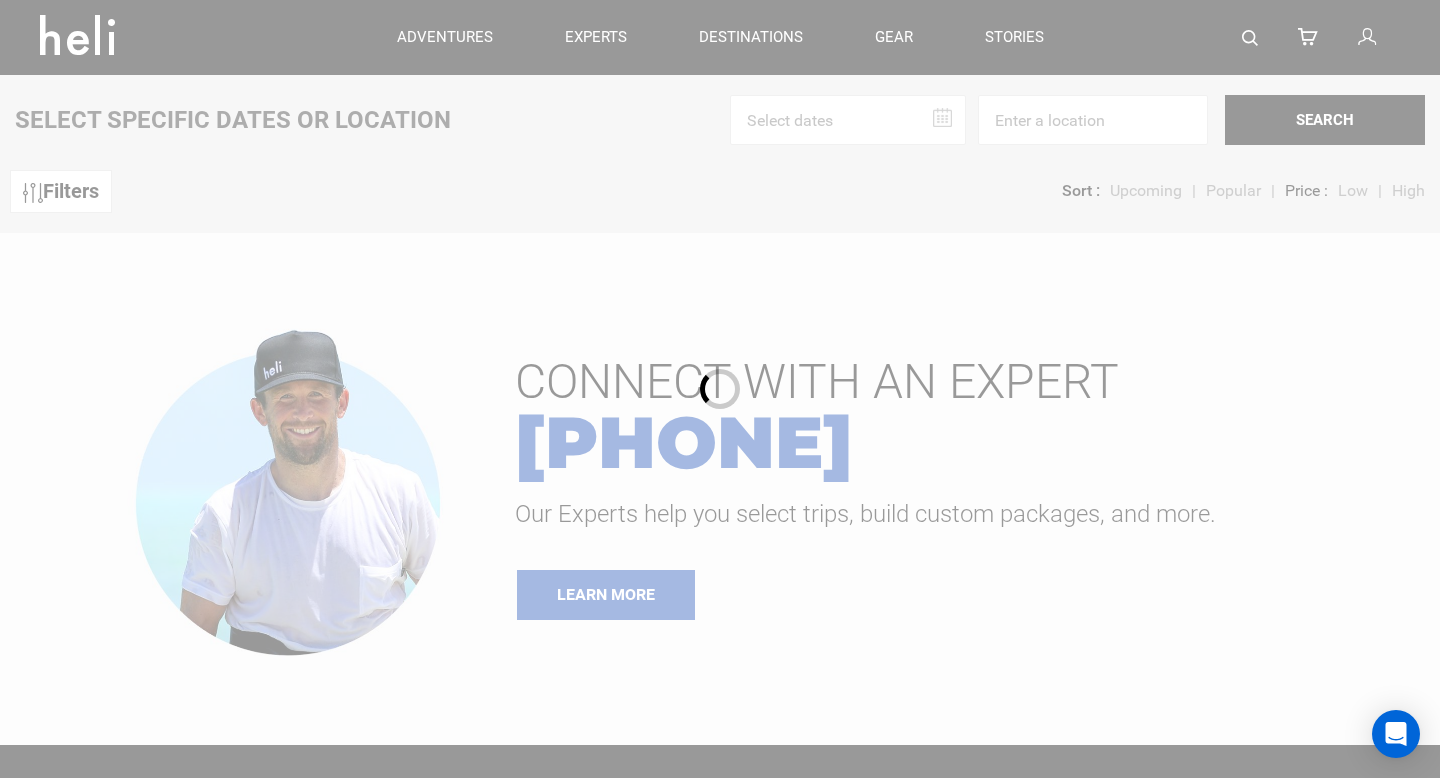 click at bounding box center [720, 389] 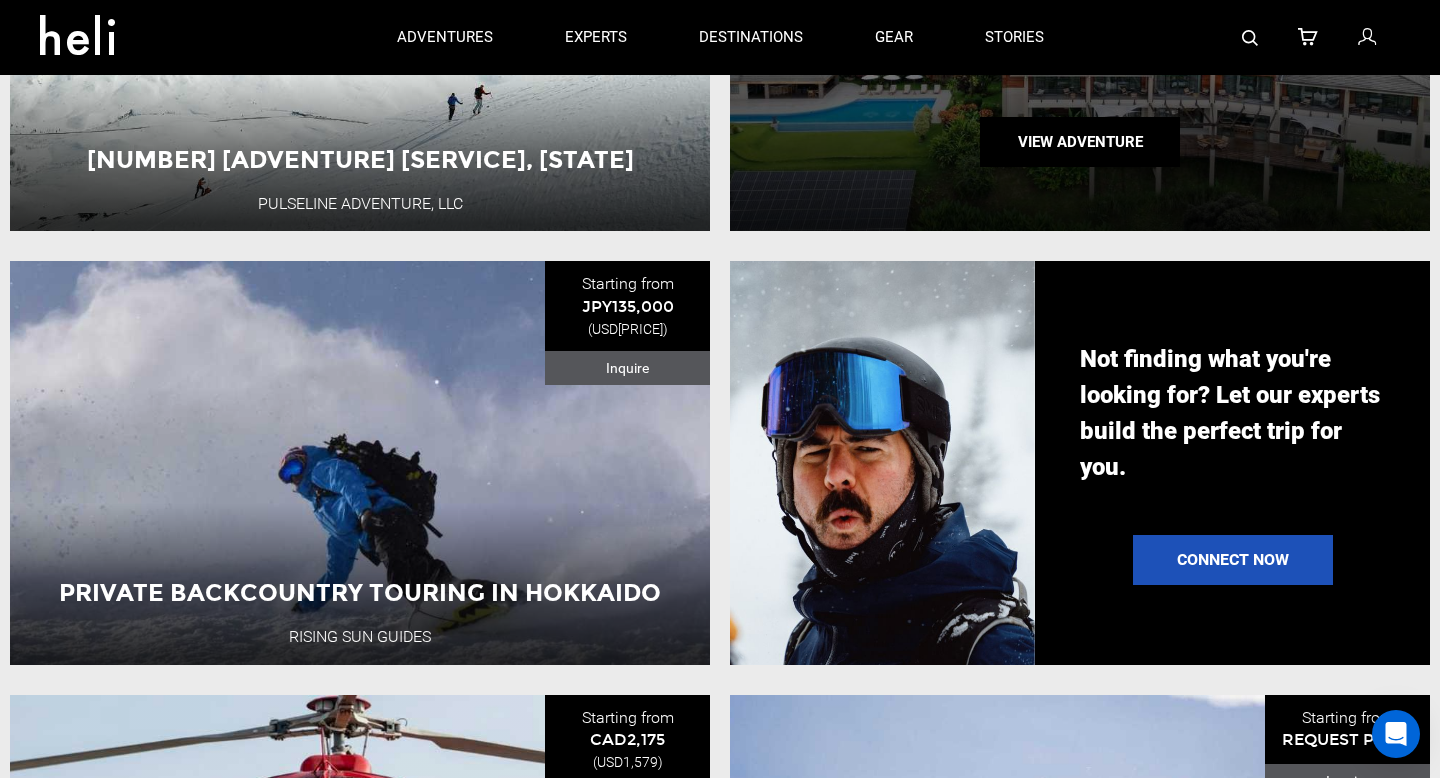 scroll, scrollTop: 0, scrollLeft: 0, axis: both 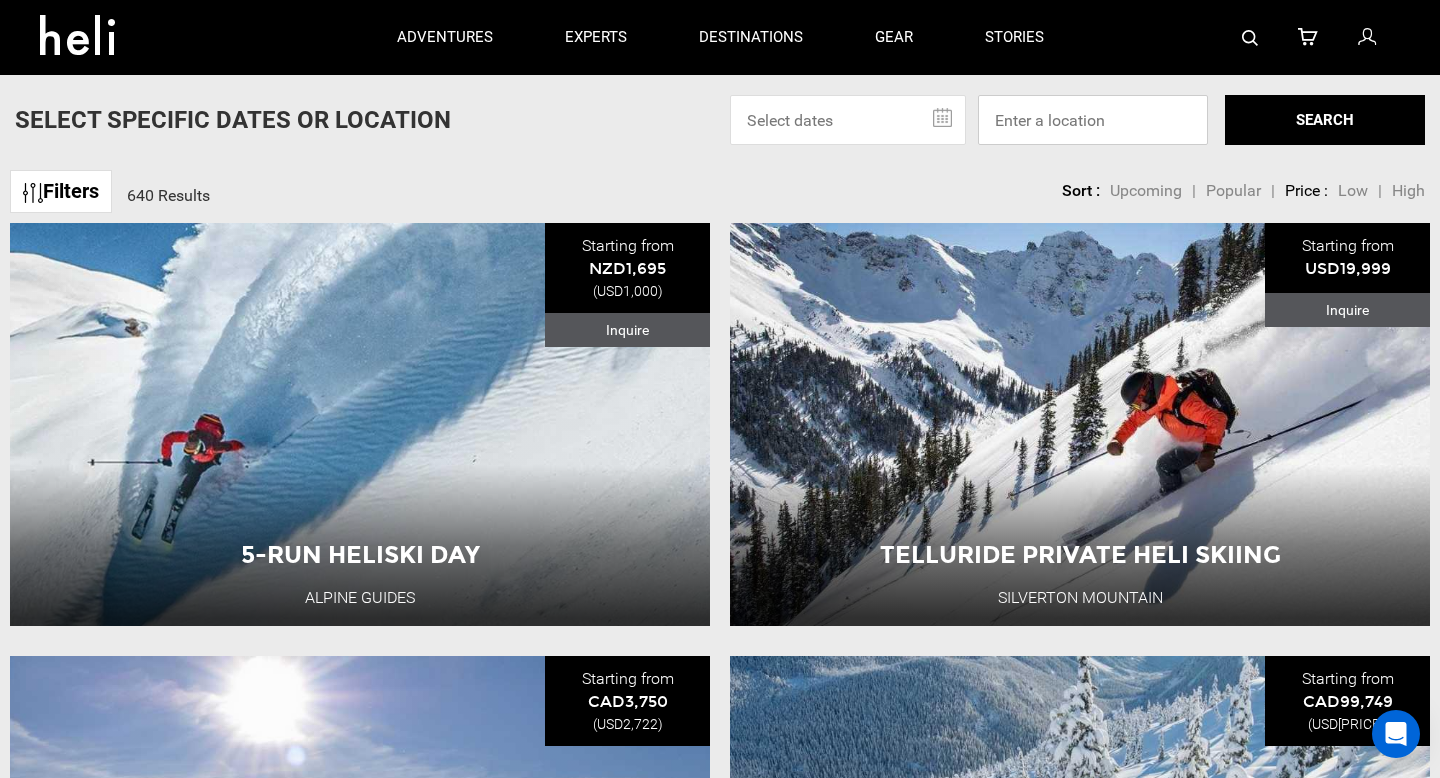 click at bounding box center (1093, 120) 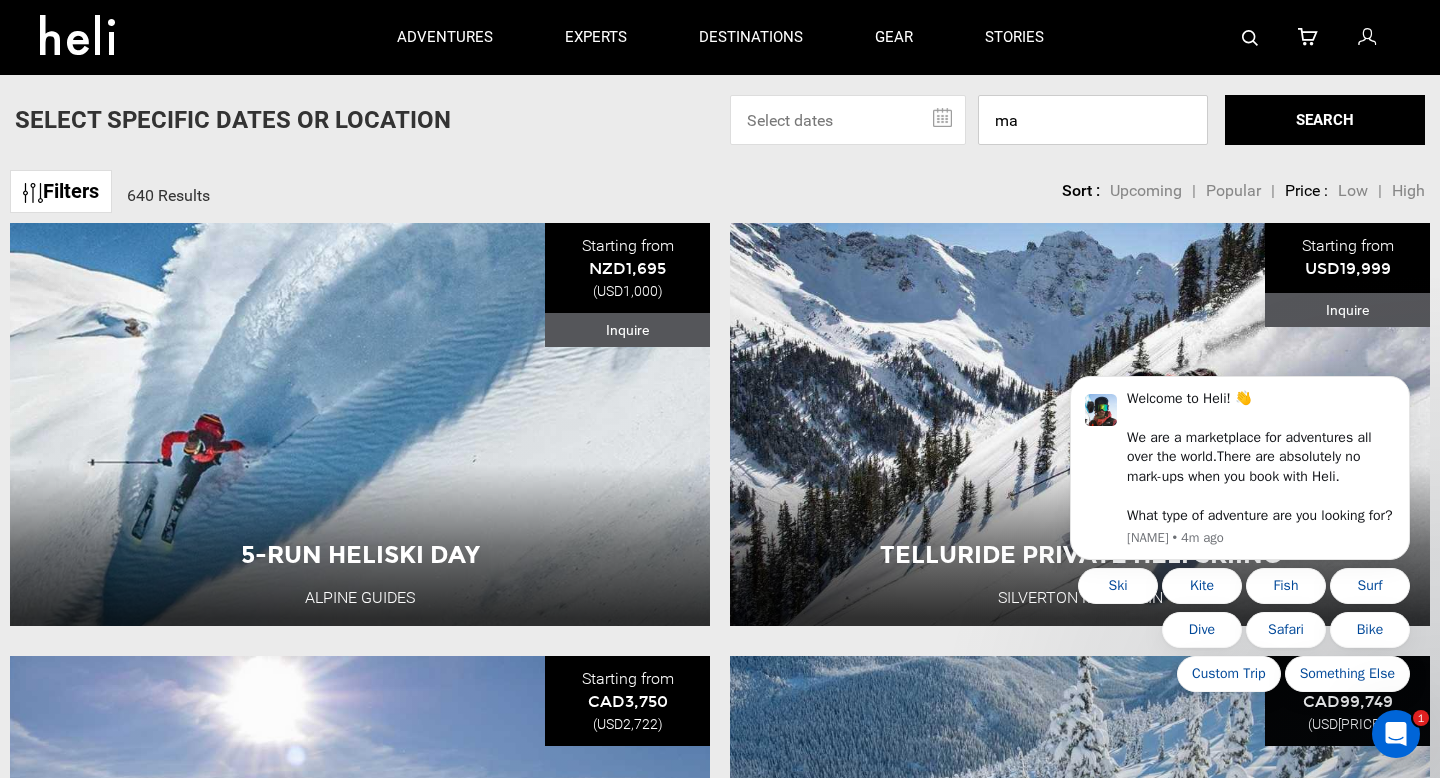 scroll, scrollTop: 0, scrollLeft: 0, axis: both 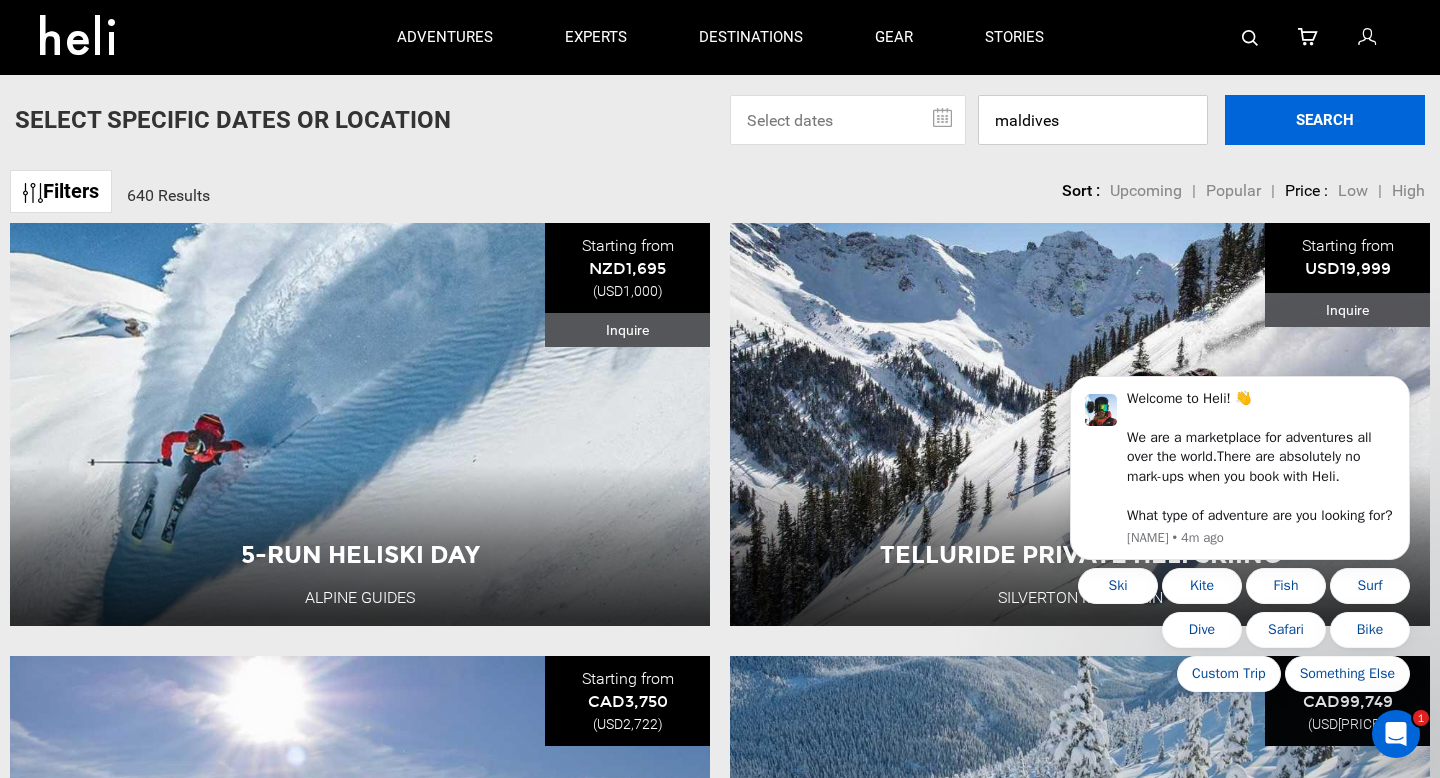 type on "maldives" 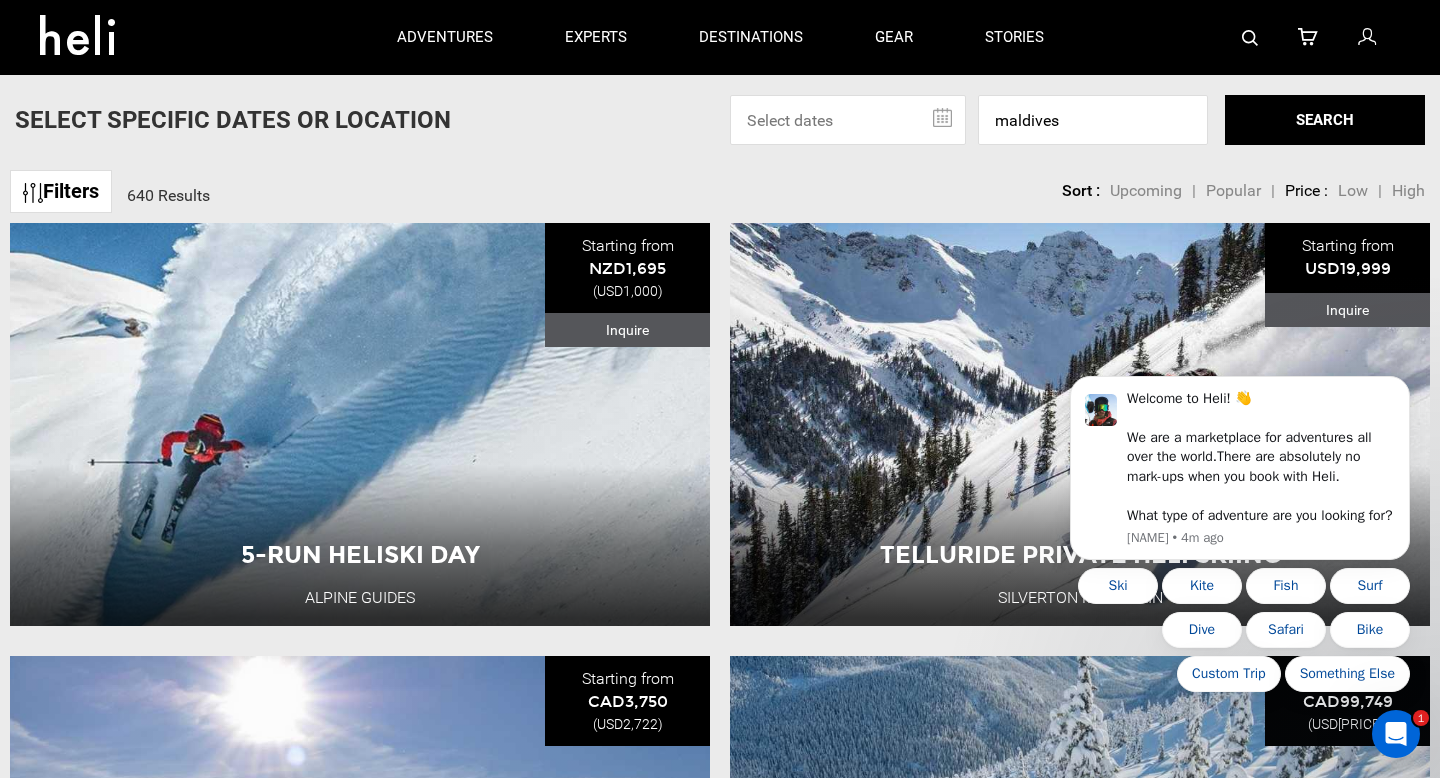 click on "SEARCH" at bounding box center [1325, 120] 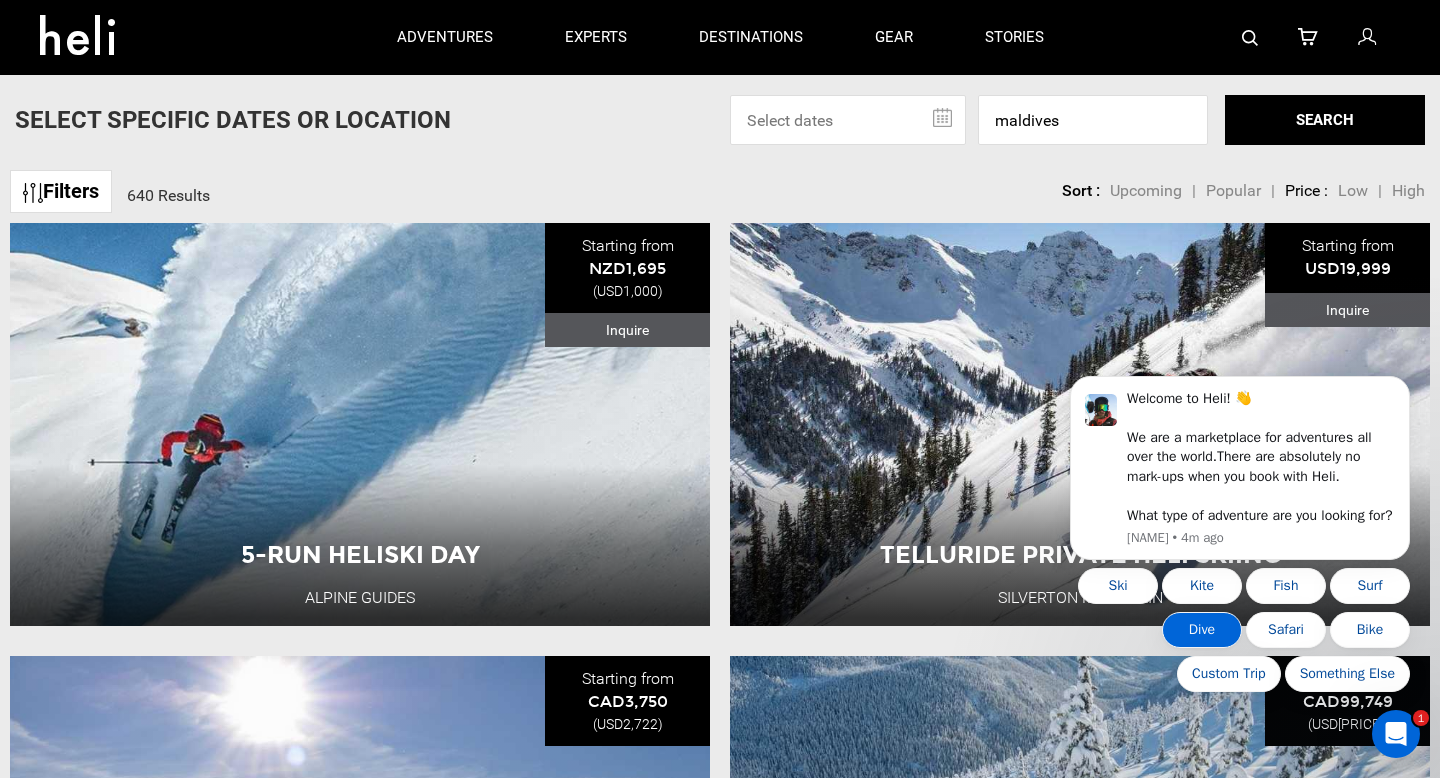 click on "Dive" at bounding box center [1202, 630] 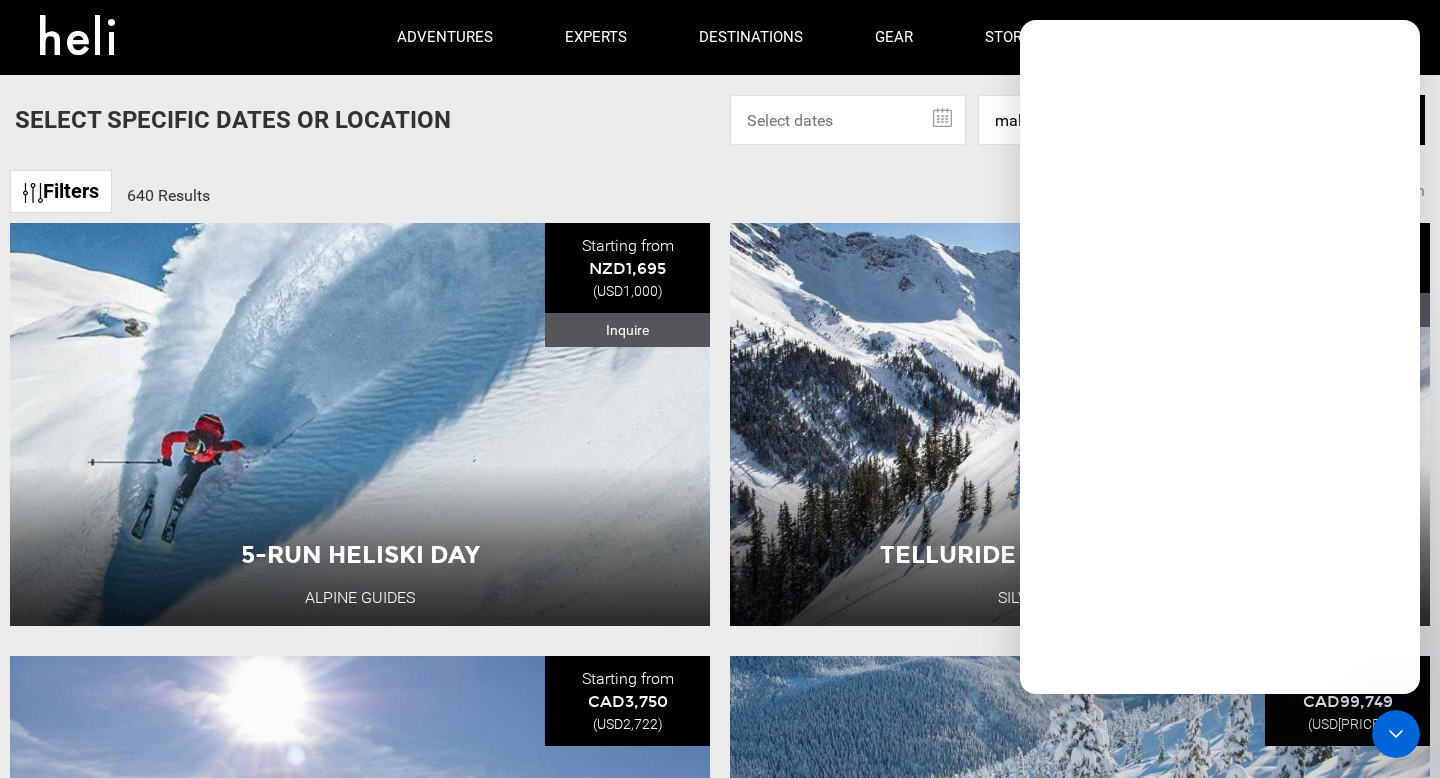 scroll, scrollTop: 0, scrollLeft: 0, axis: both 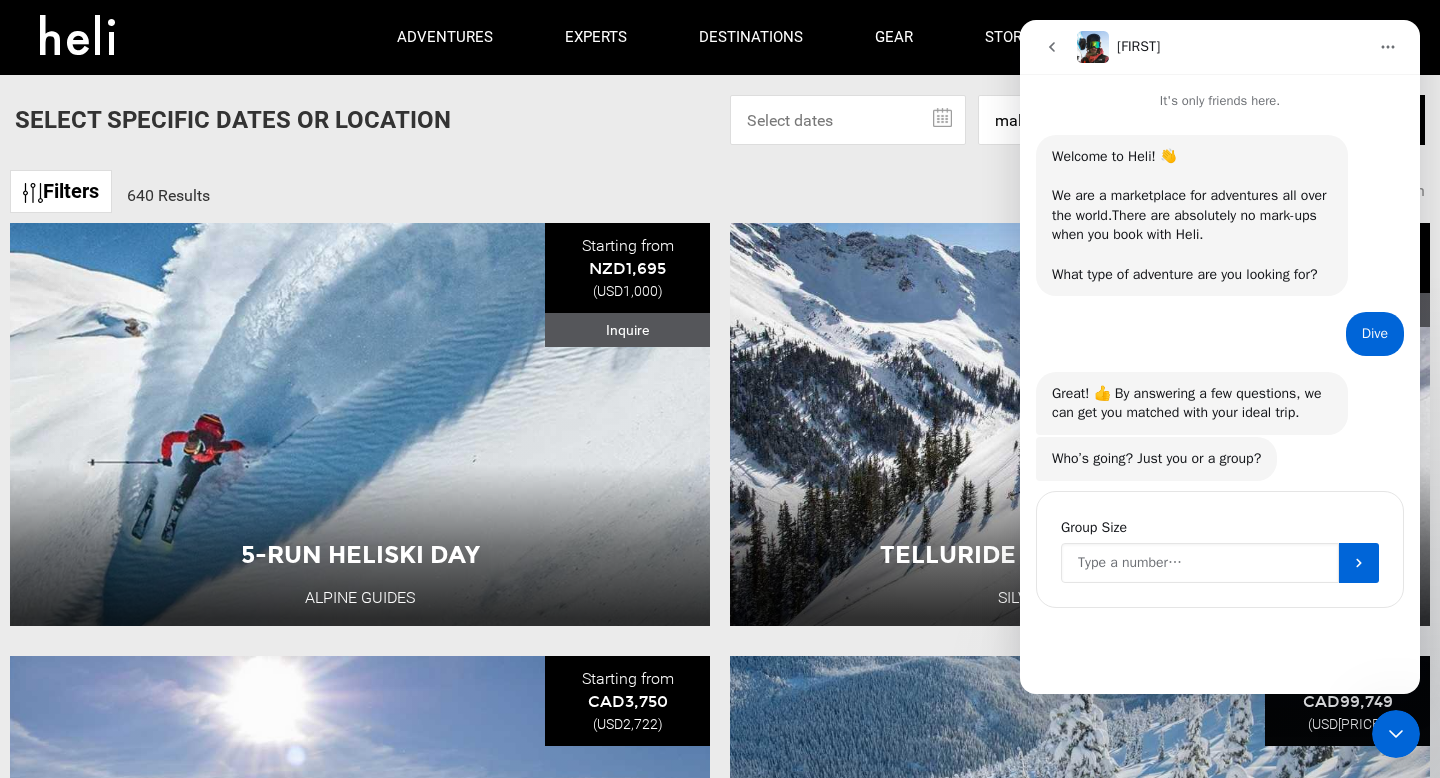 click at bounding box center [1200, 563] 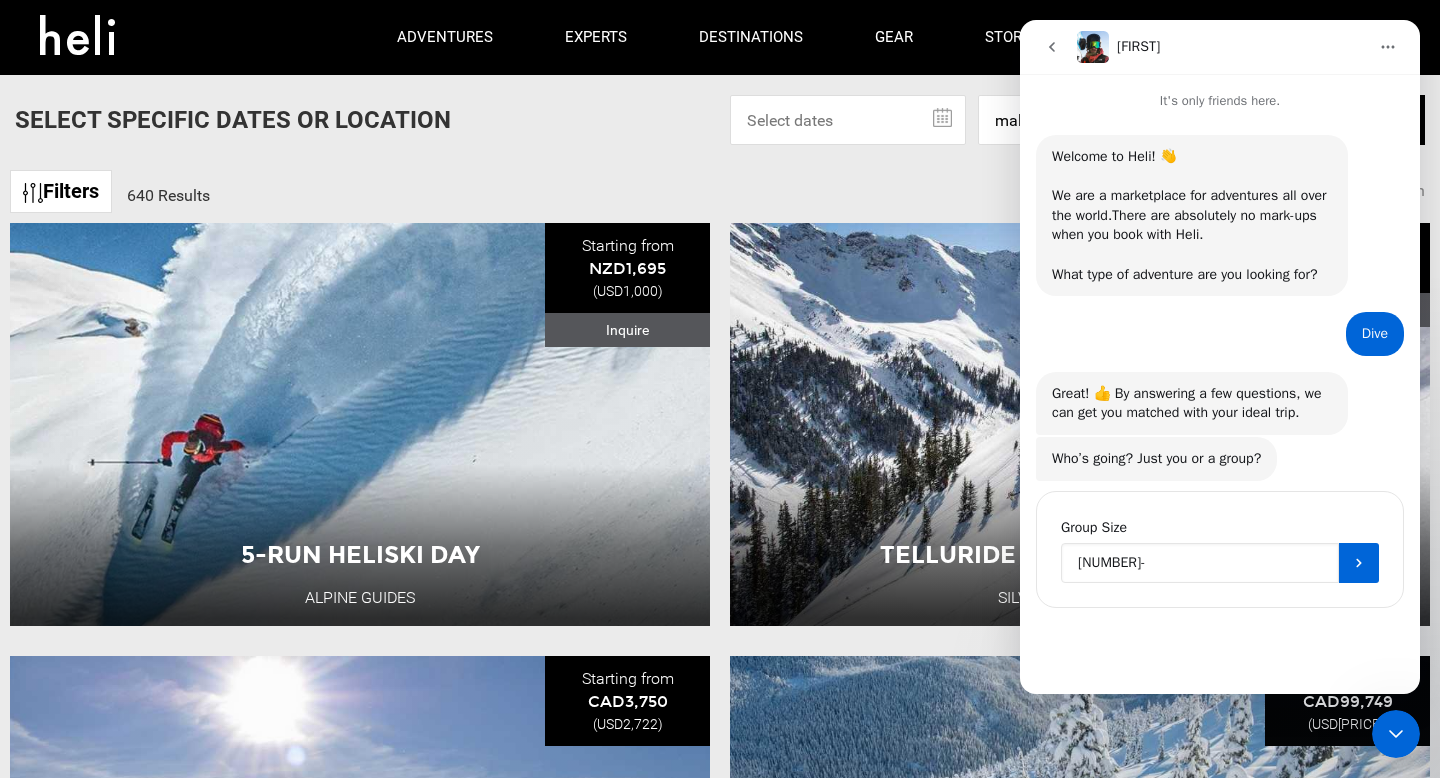 type on "3" 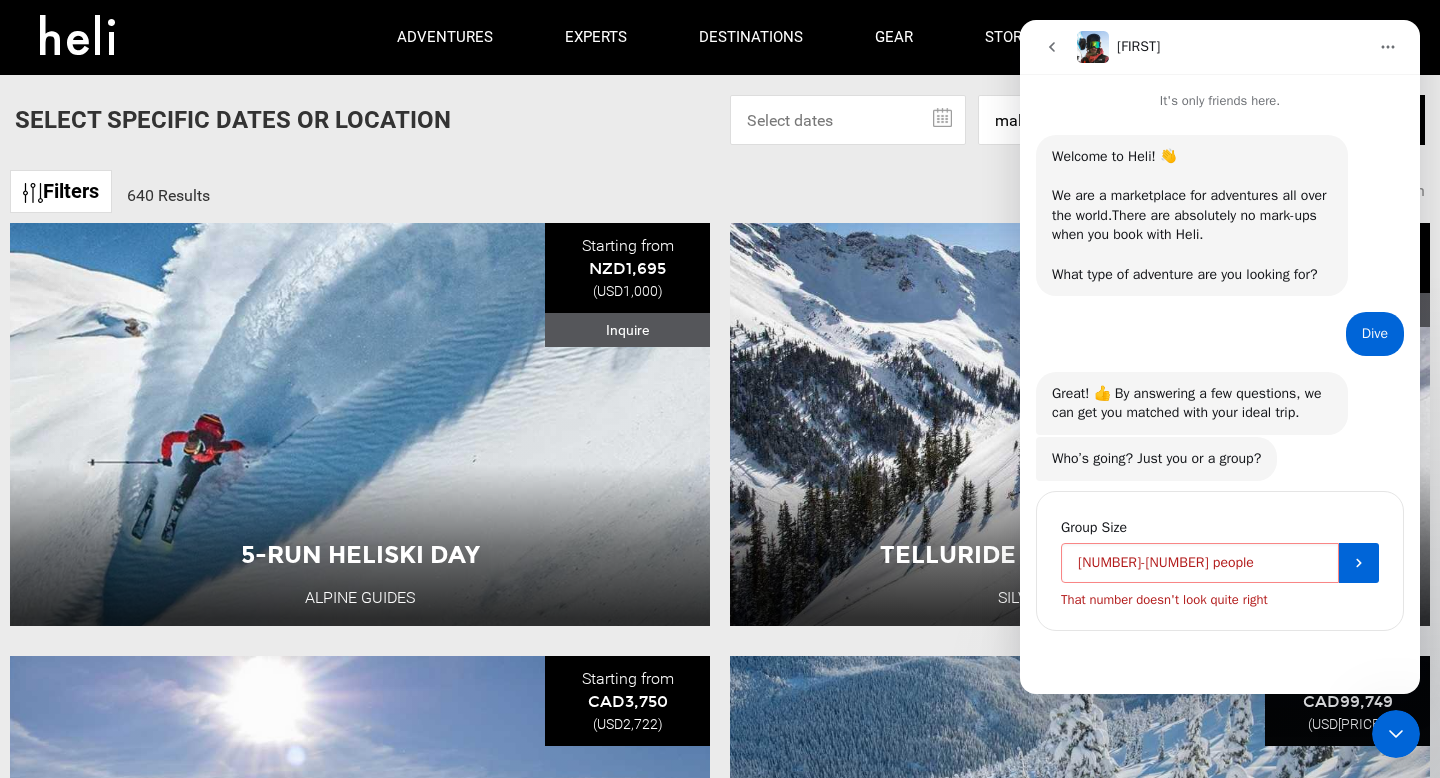 scroll, scrollTop: 9, scrollLeft: 0, axis: vertical 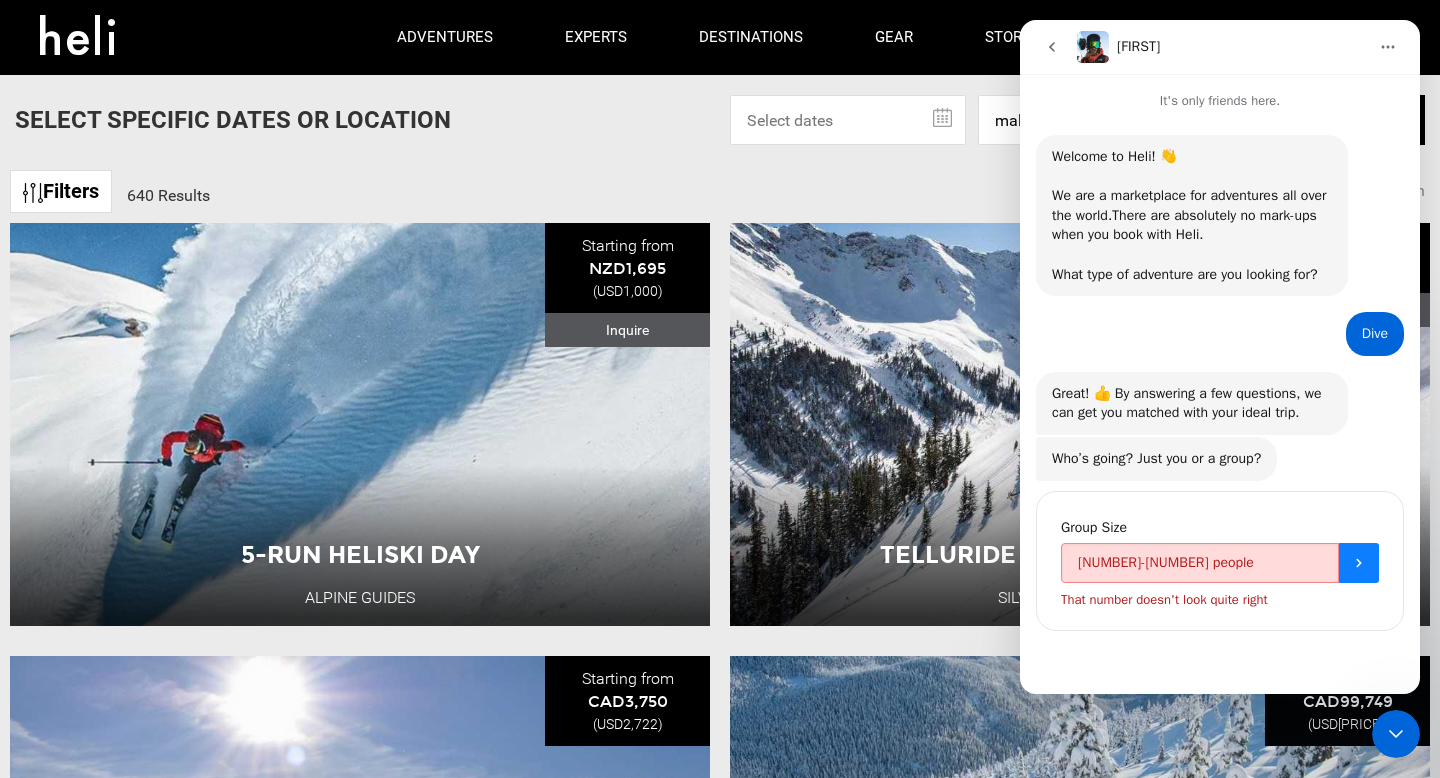 click 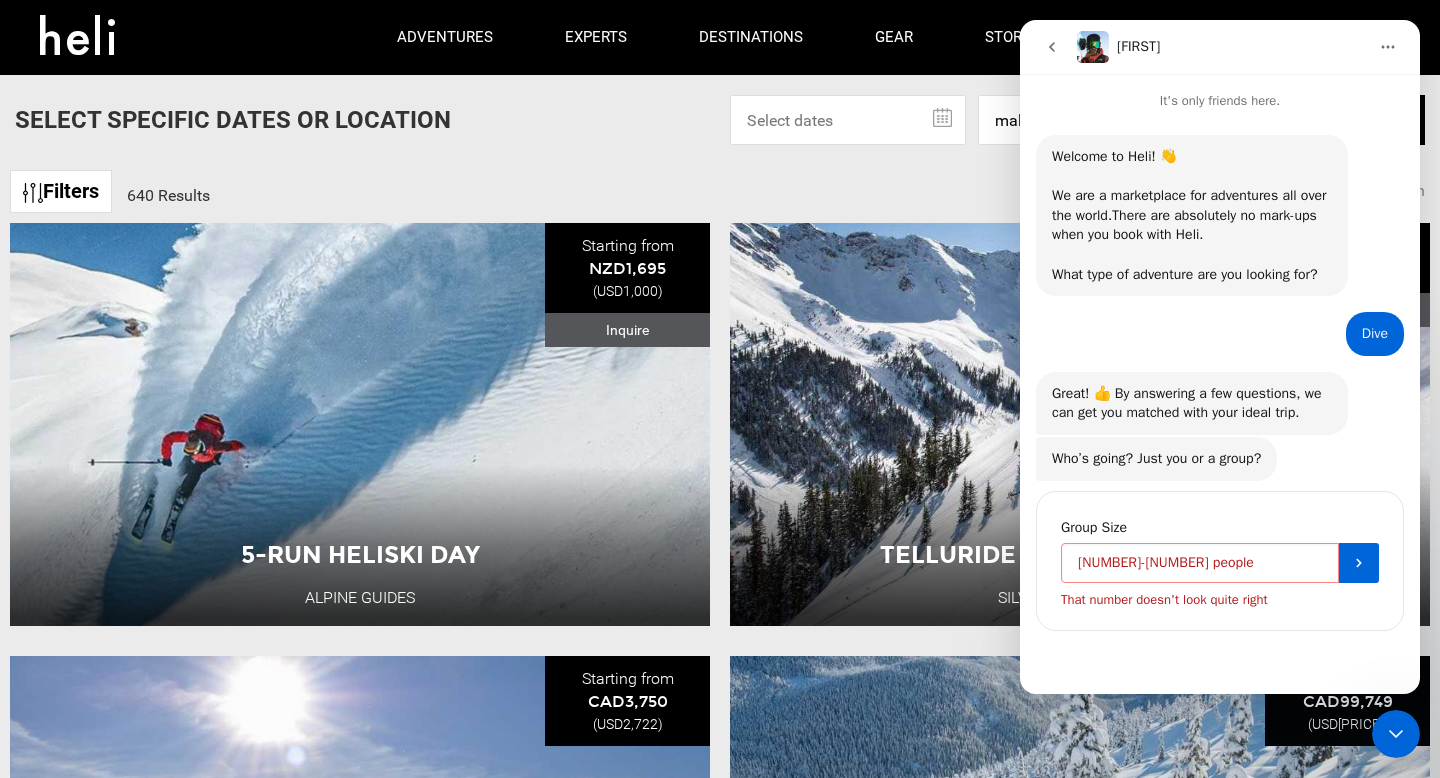 click on "[NUMBER]-[NUMBER] people" at bounding box center (1200, 563) 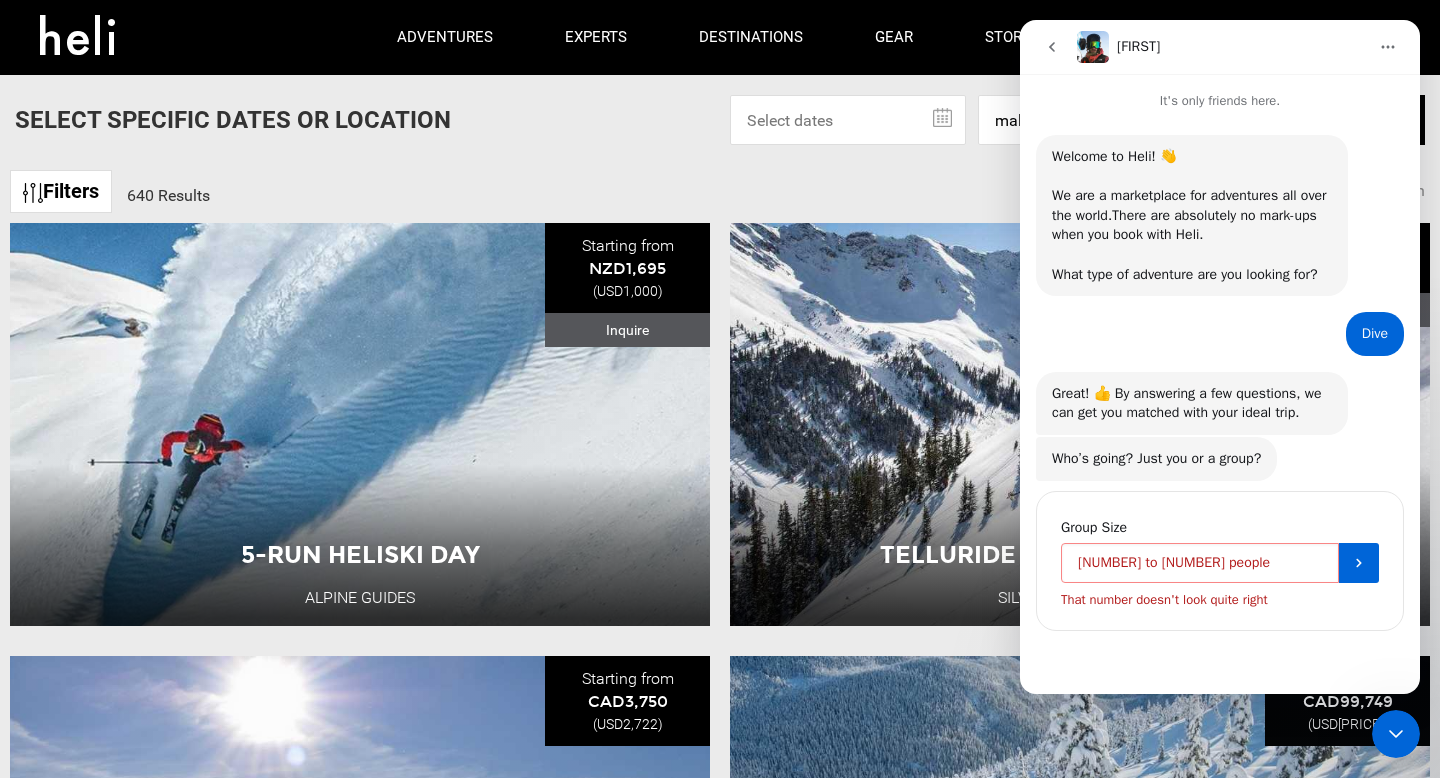 scroll, scrollTop: 9, scrollLeft: 0, axis: vertical 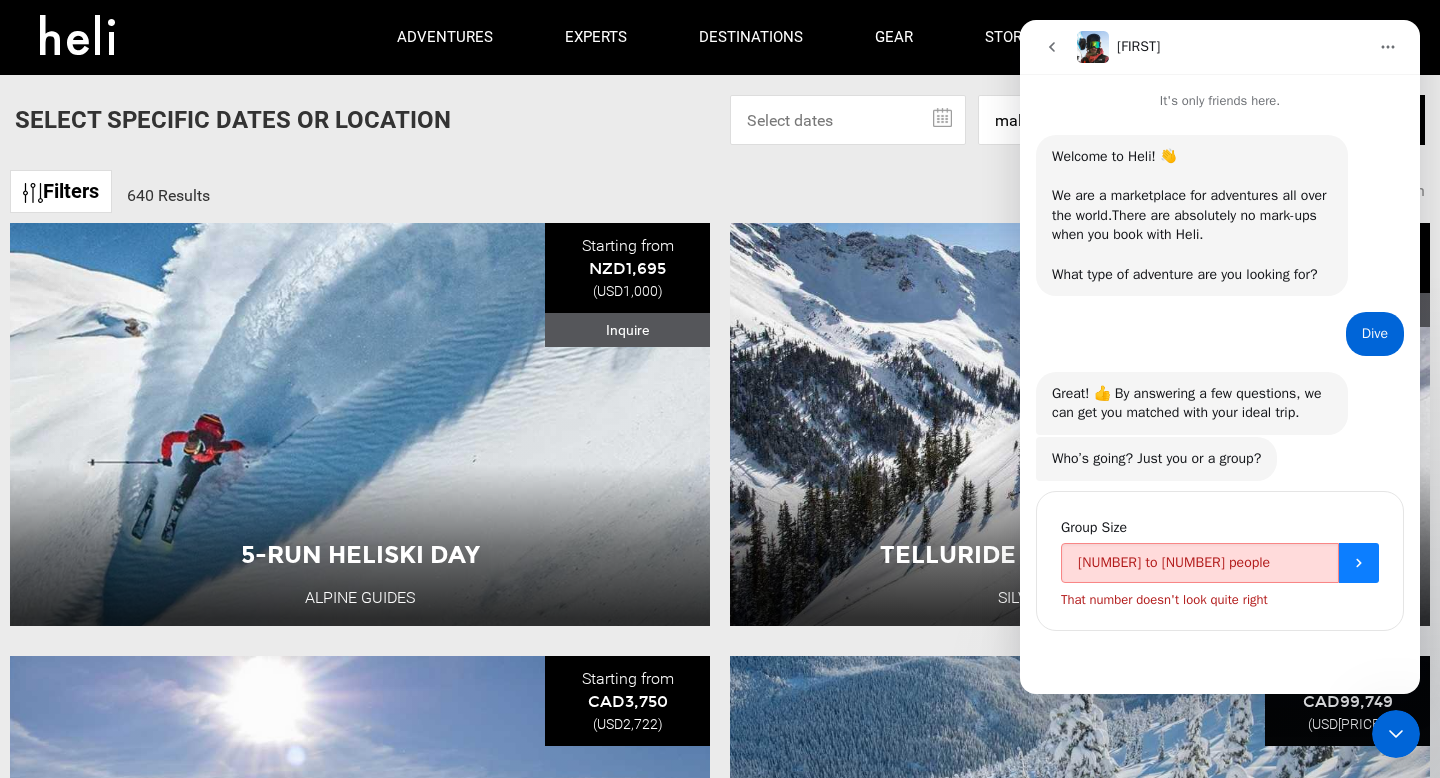 click at bounding box center (1359, 563) 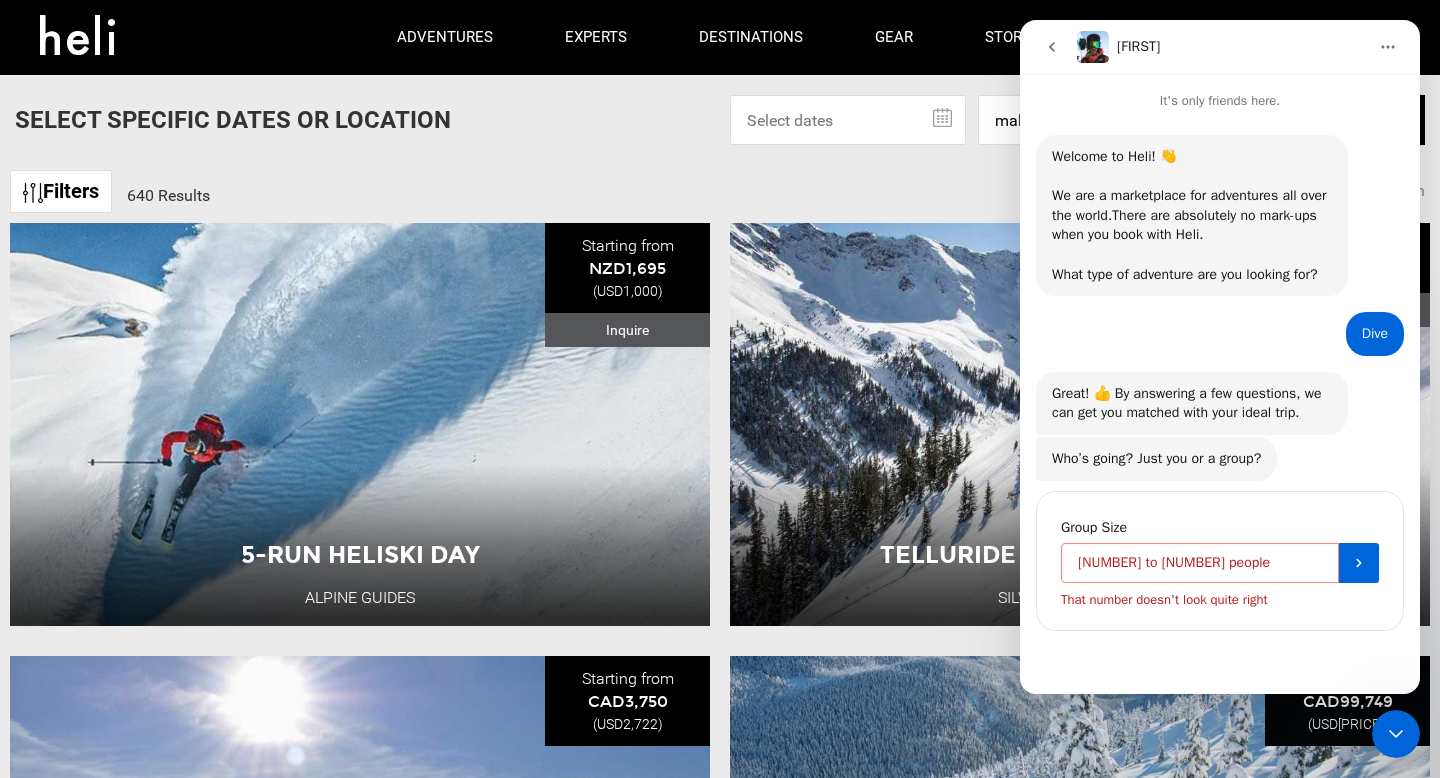 drag, startPoint x: 1114, startPoint y: 576, endPoint x: 997, endPoint y: 570, distance: 117.15375 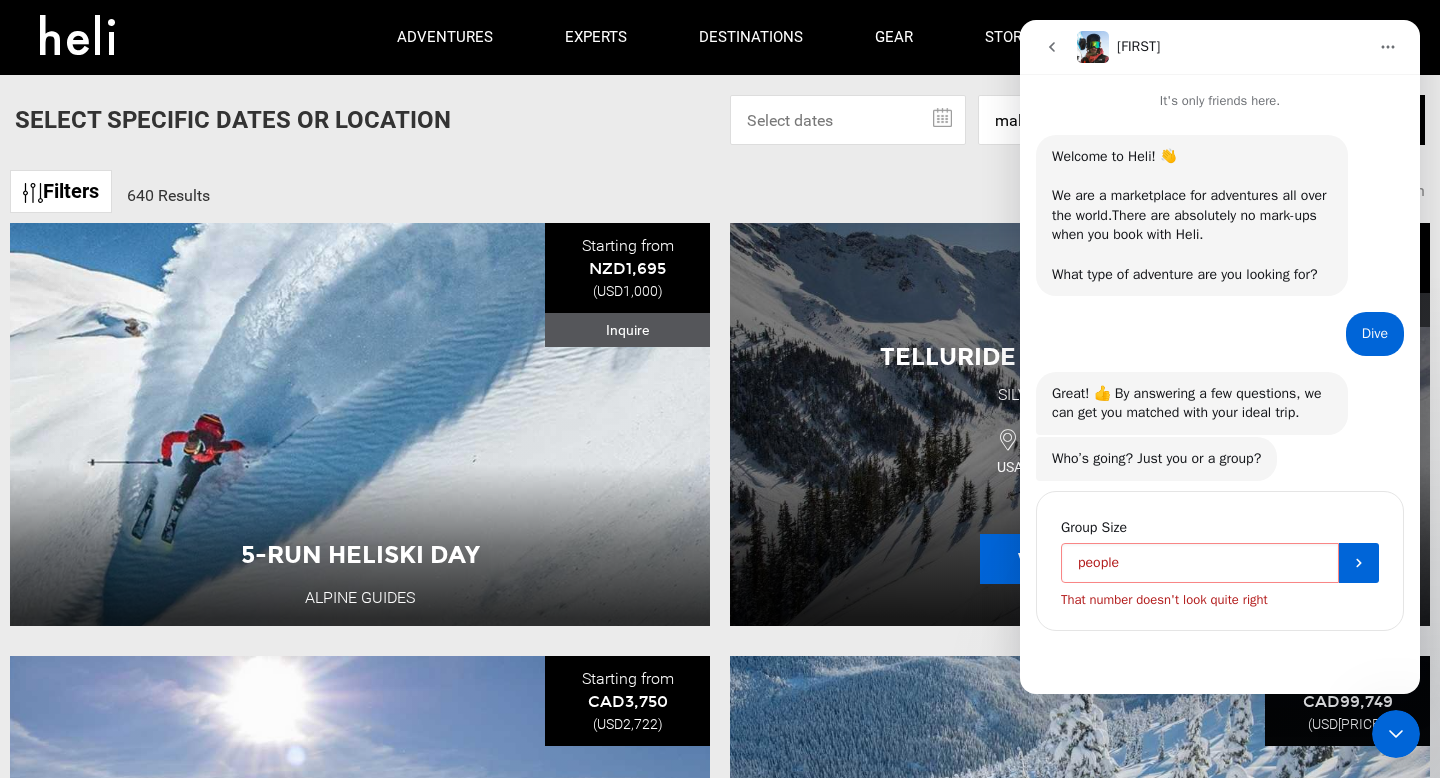 scroll, scrollTop: 0, scrollLeft: 0, axis: both 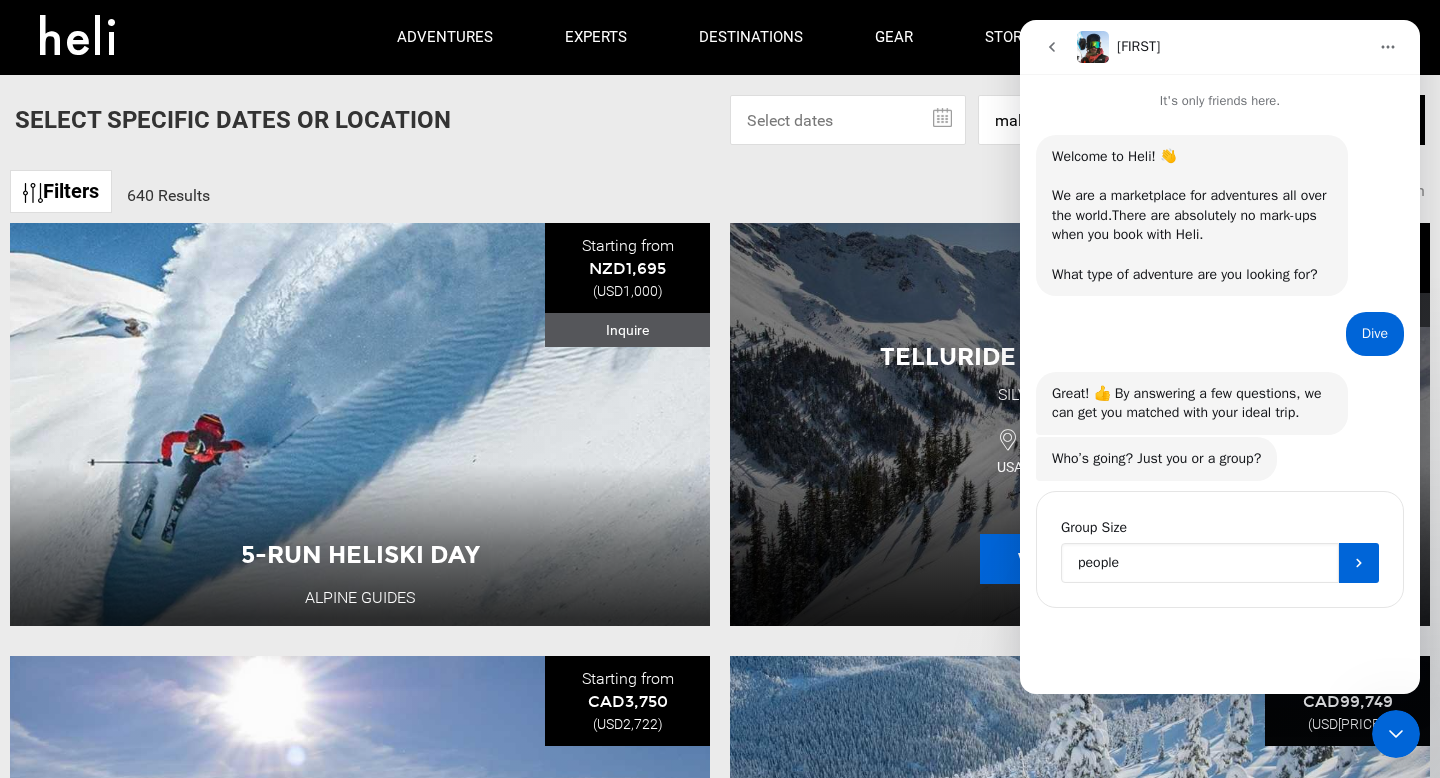 type on "[NUMBER] people" 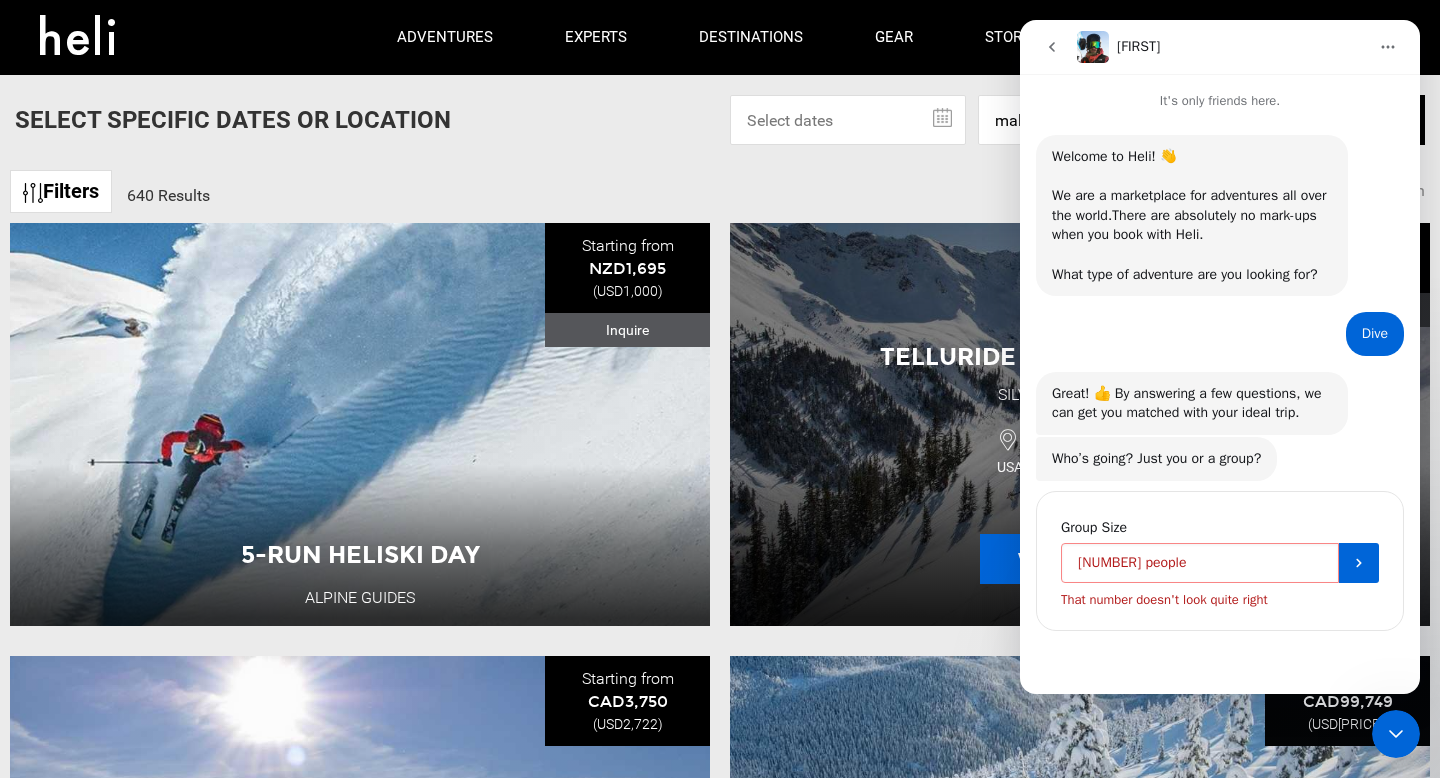 scroll, scrollTop: 9, scrollLeft: 0, axis: vertical 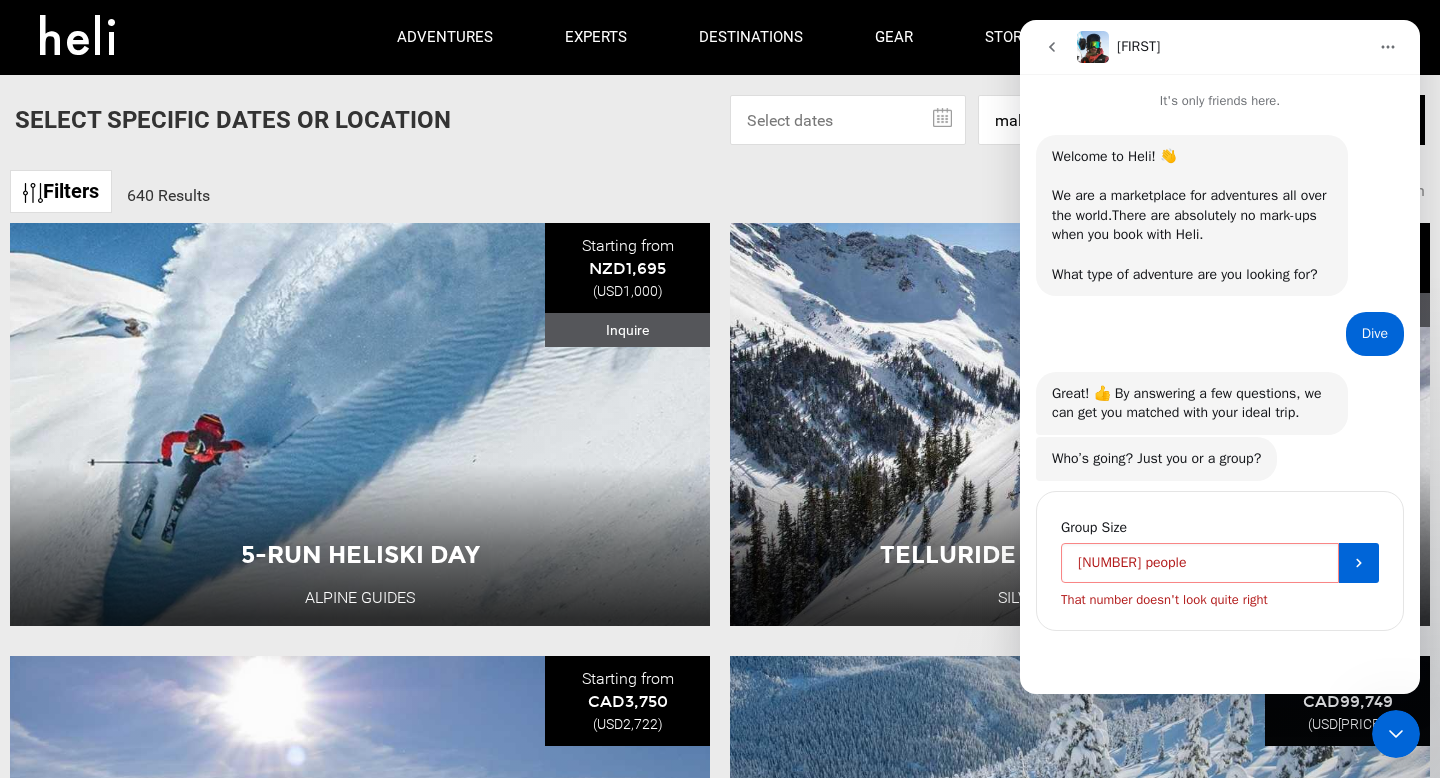 drag, startPoint x: 1198, startPoint y: 571, endPoint x: 955, endPoint y: 559, distance: 243.29611 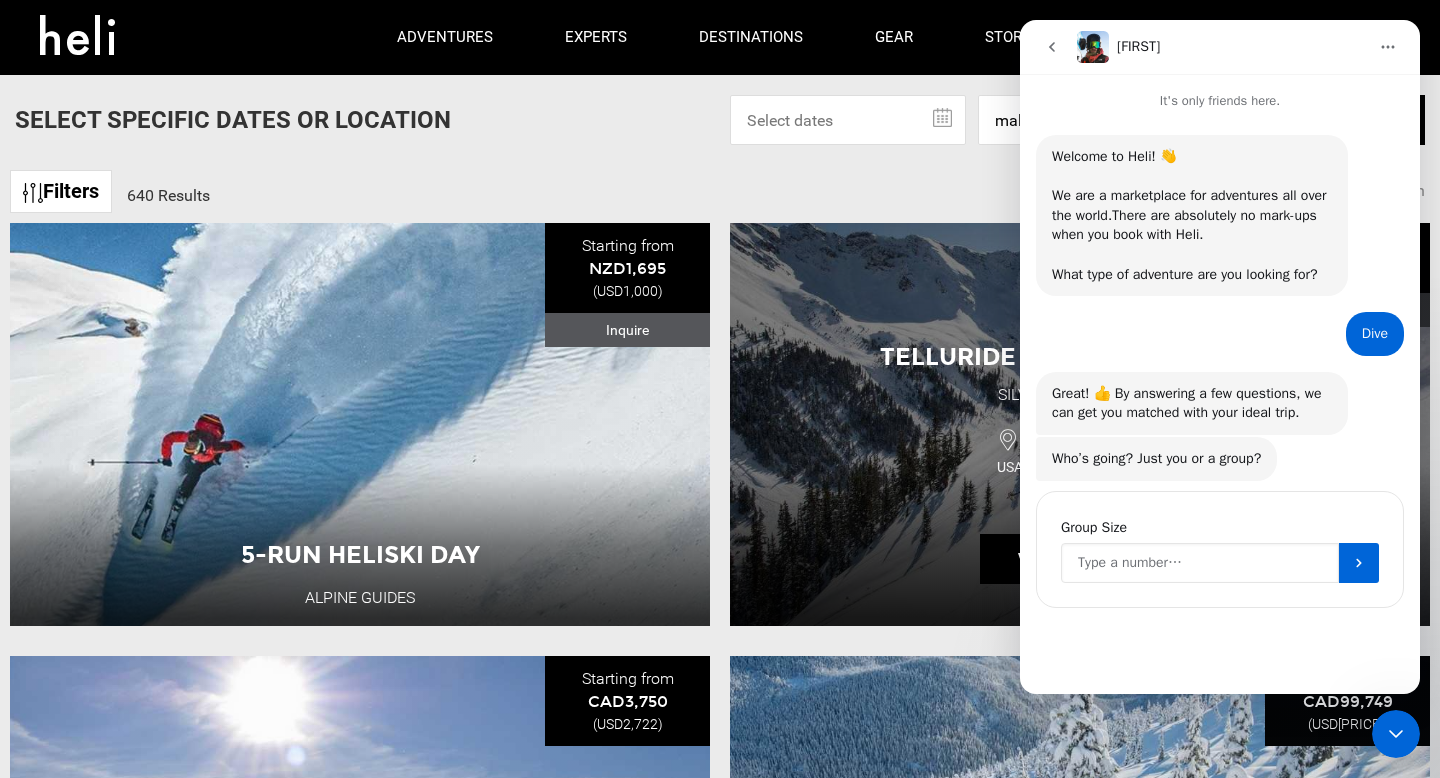 scroll, scrollTop: 0, scrollLeft: 0, axis: both 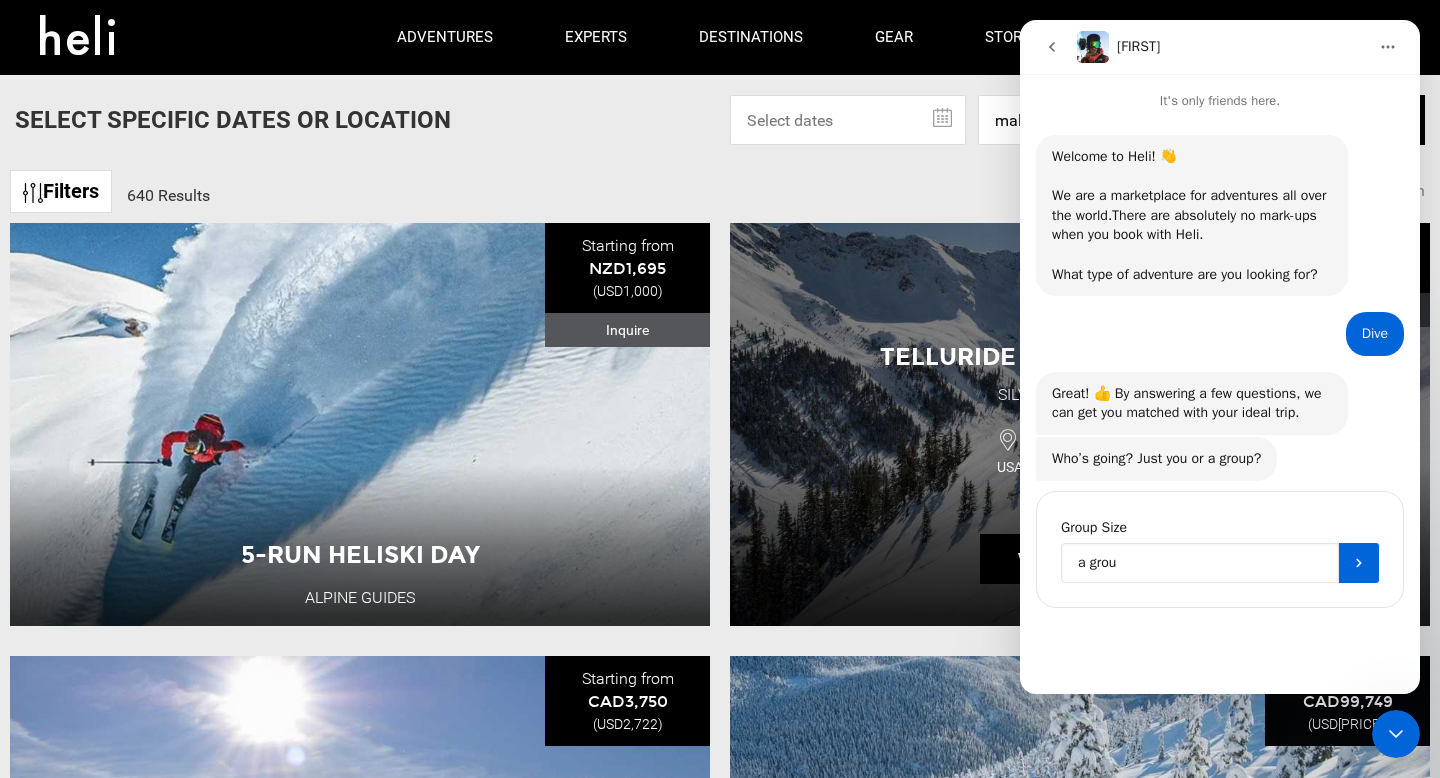 type on "a group" 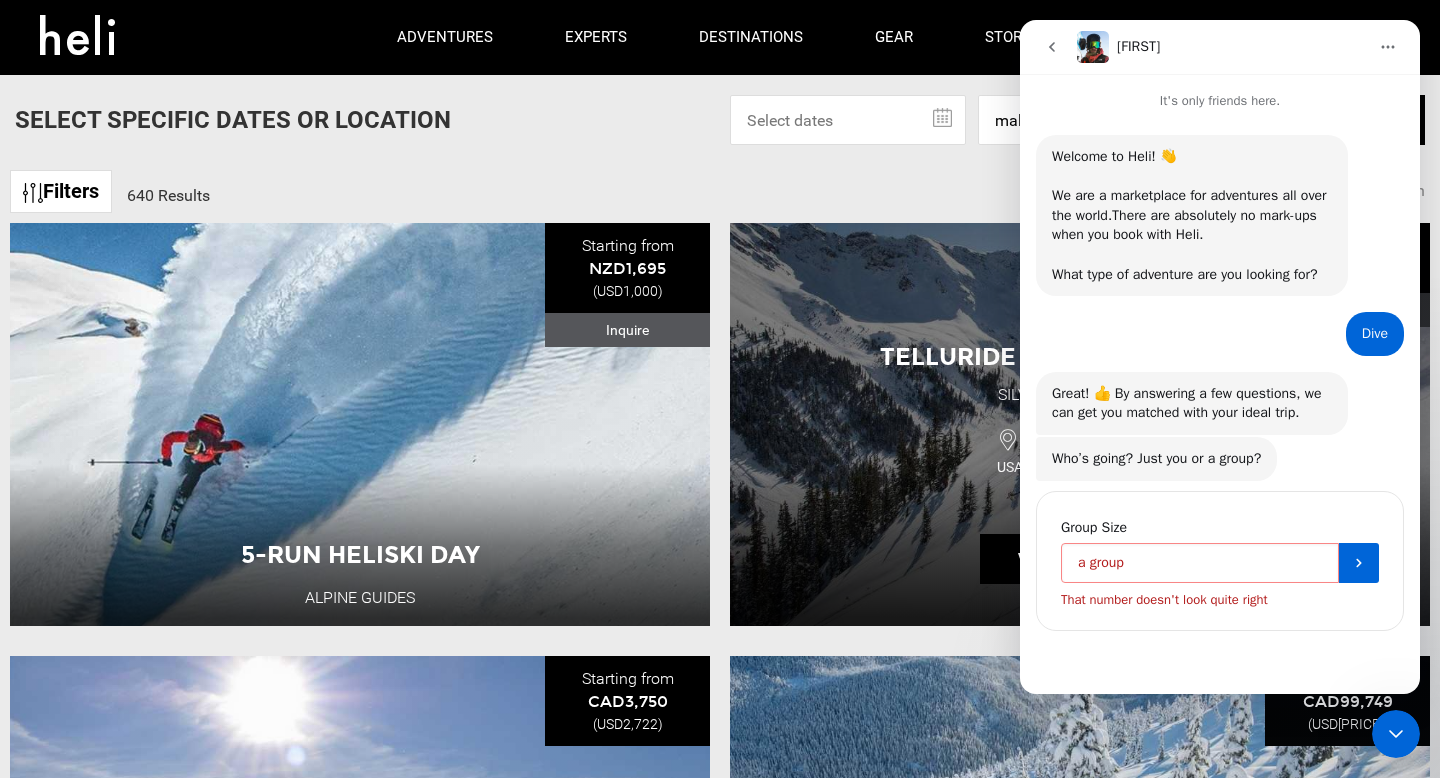 scroll, scrollTop: 9, scrollLeft: 0, axis: vertical 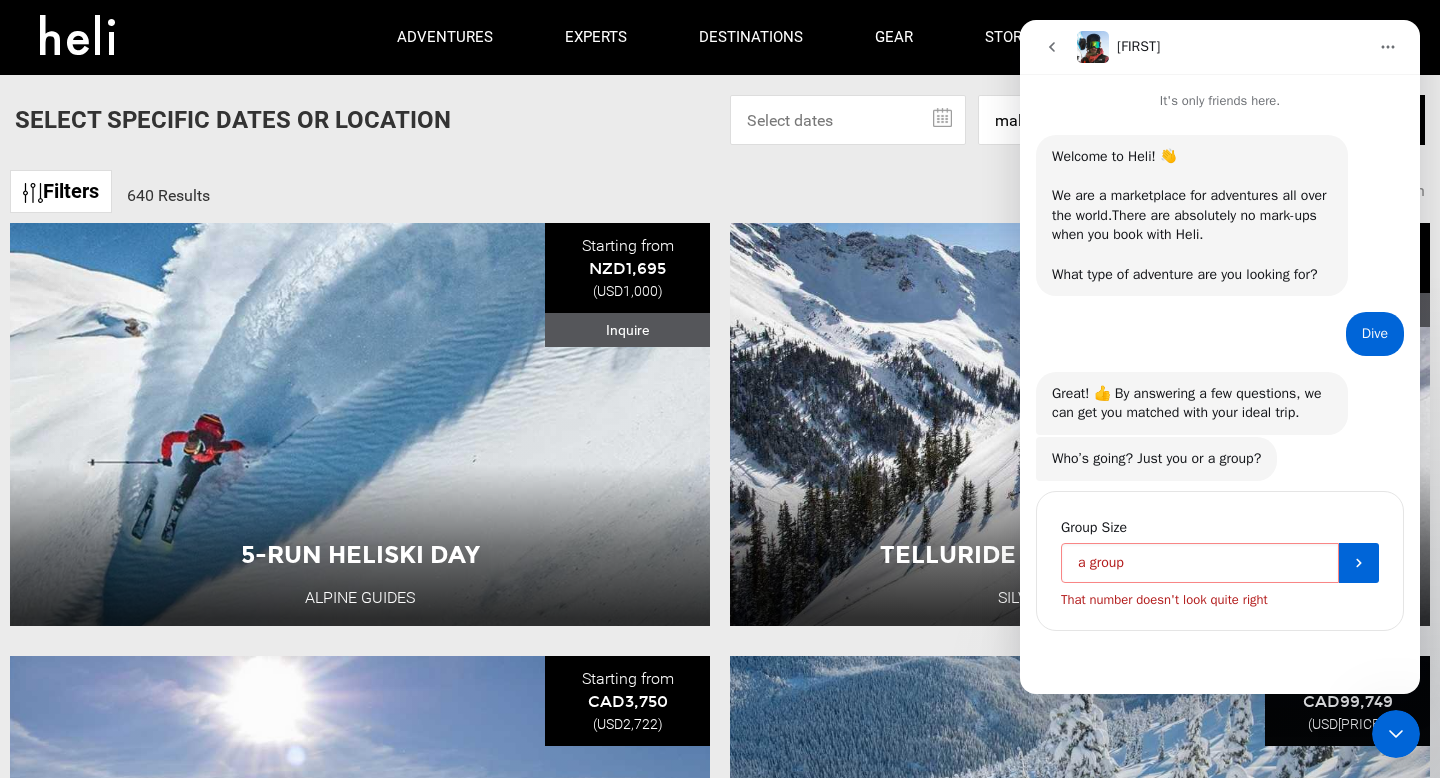 drag, startPoint x: 1158, startPoint y: 580, endPoint x: 949, endPoint y: 556, distance: 210.37347 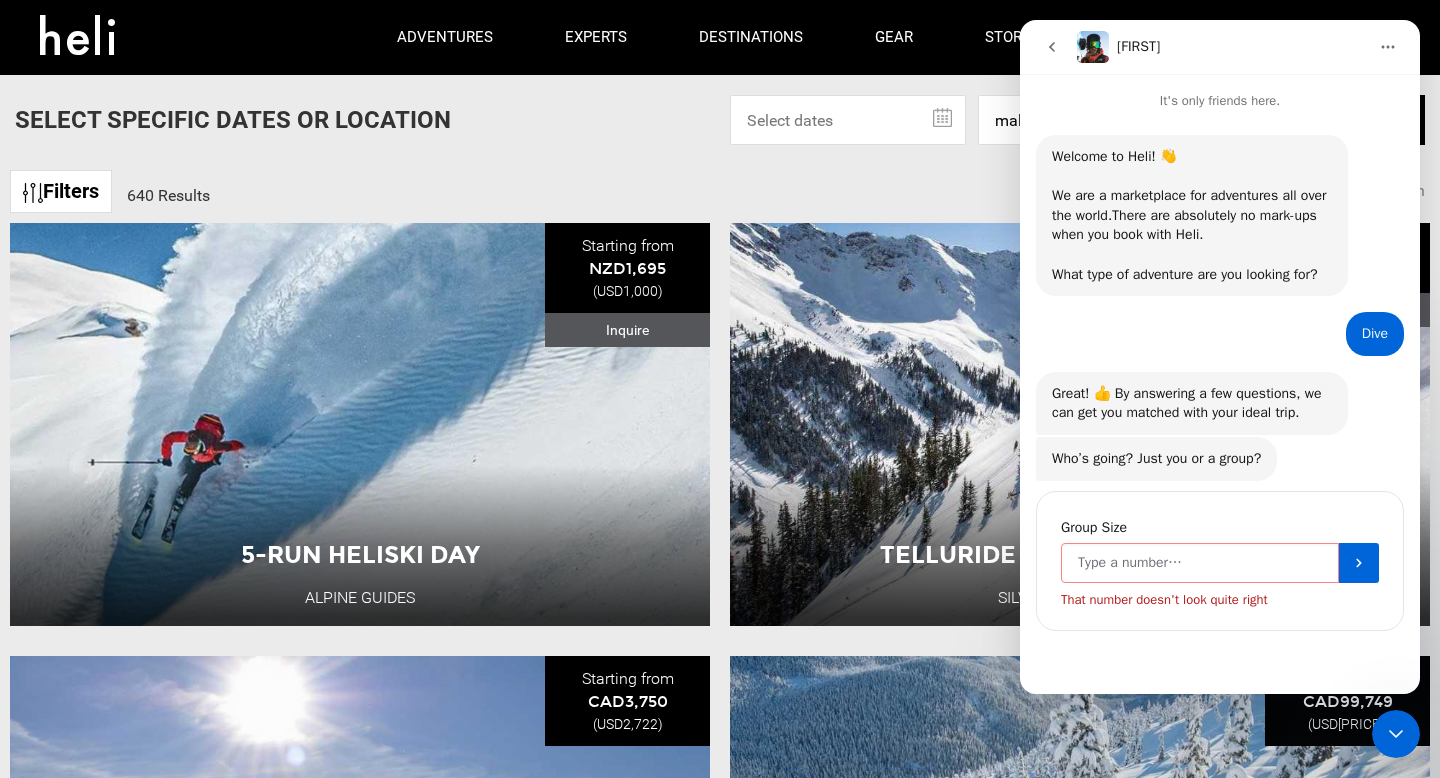 scroll, scrollTop: 0, scrollLeft: 0, axis: both 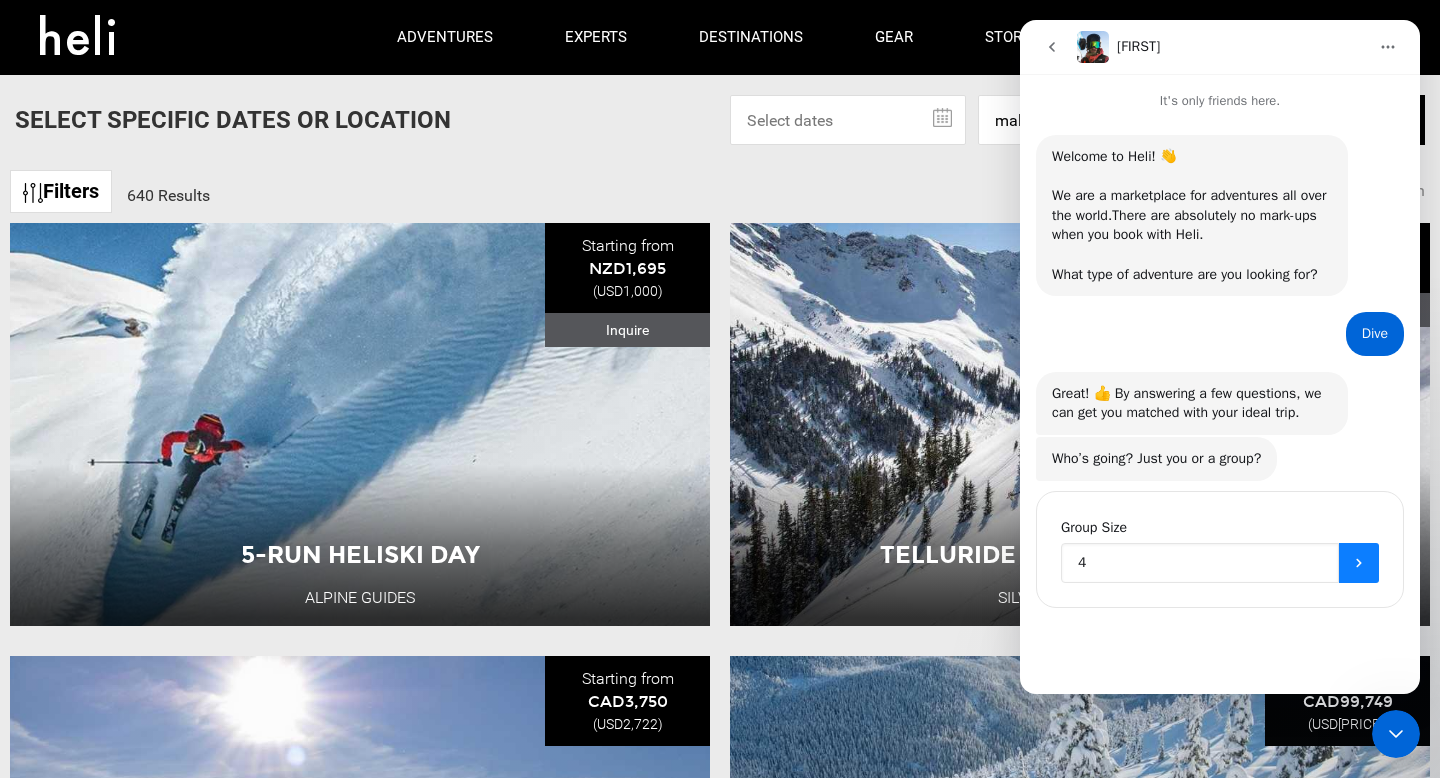 type on "4" 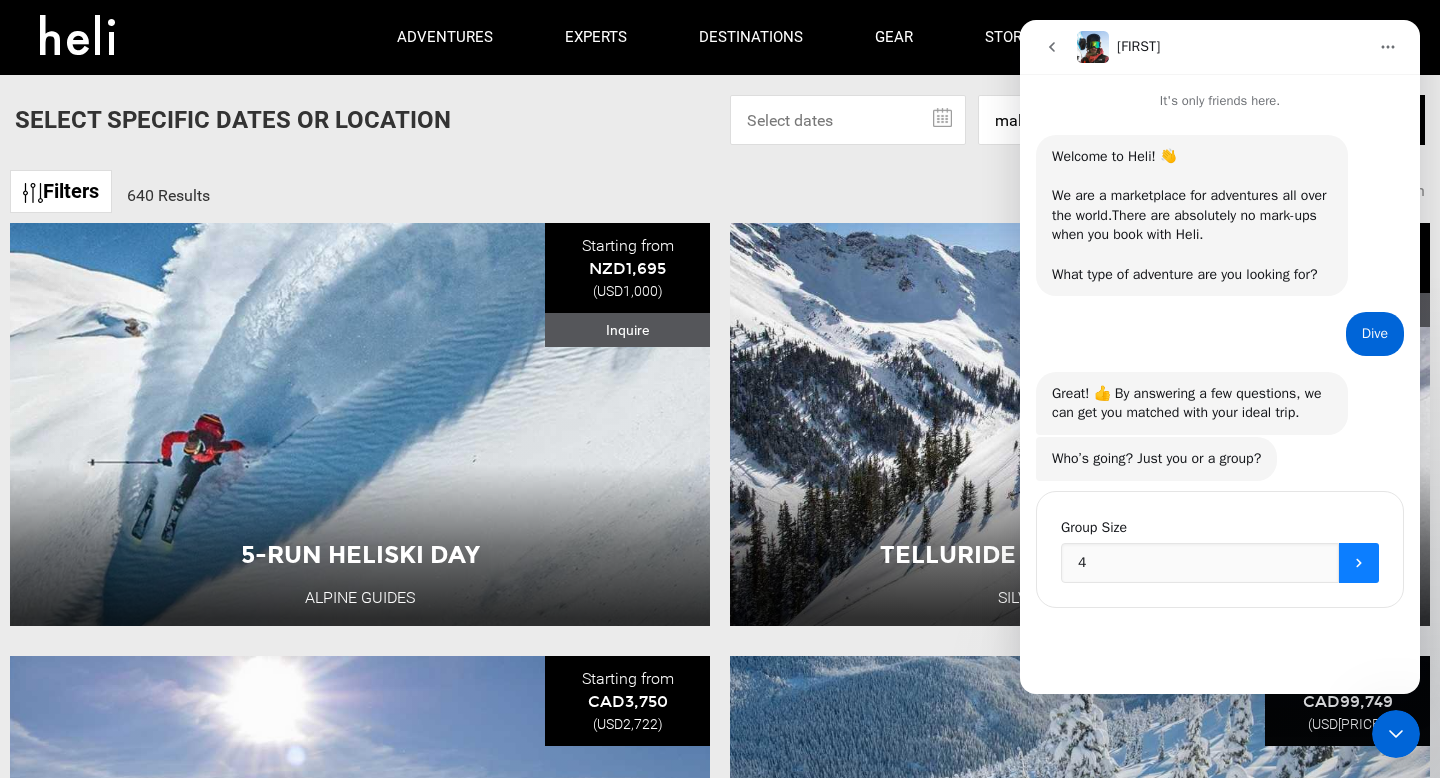 click 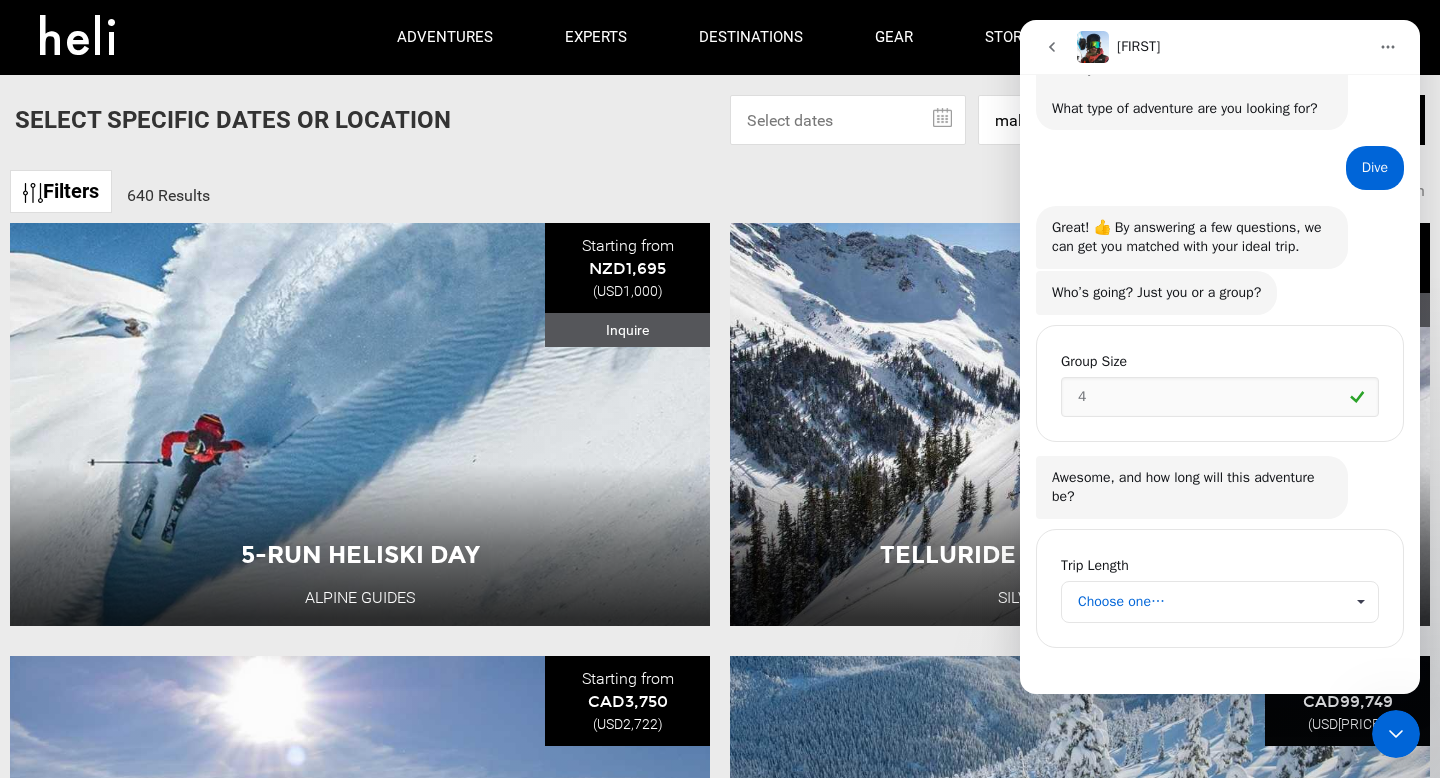scroll, scrollTop: 192, scrollLeft: 0, axis: vertical 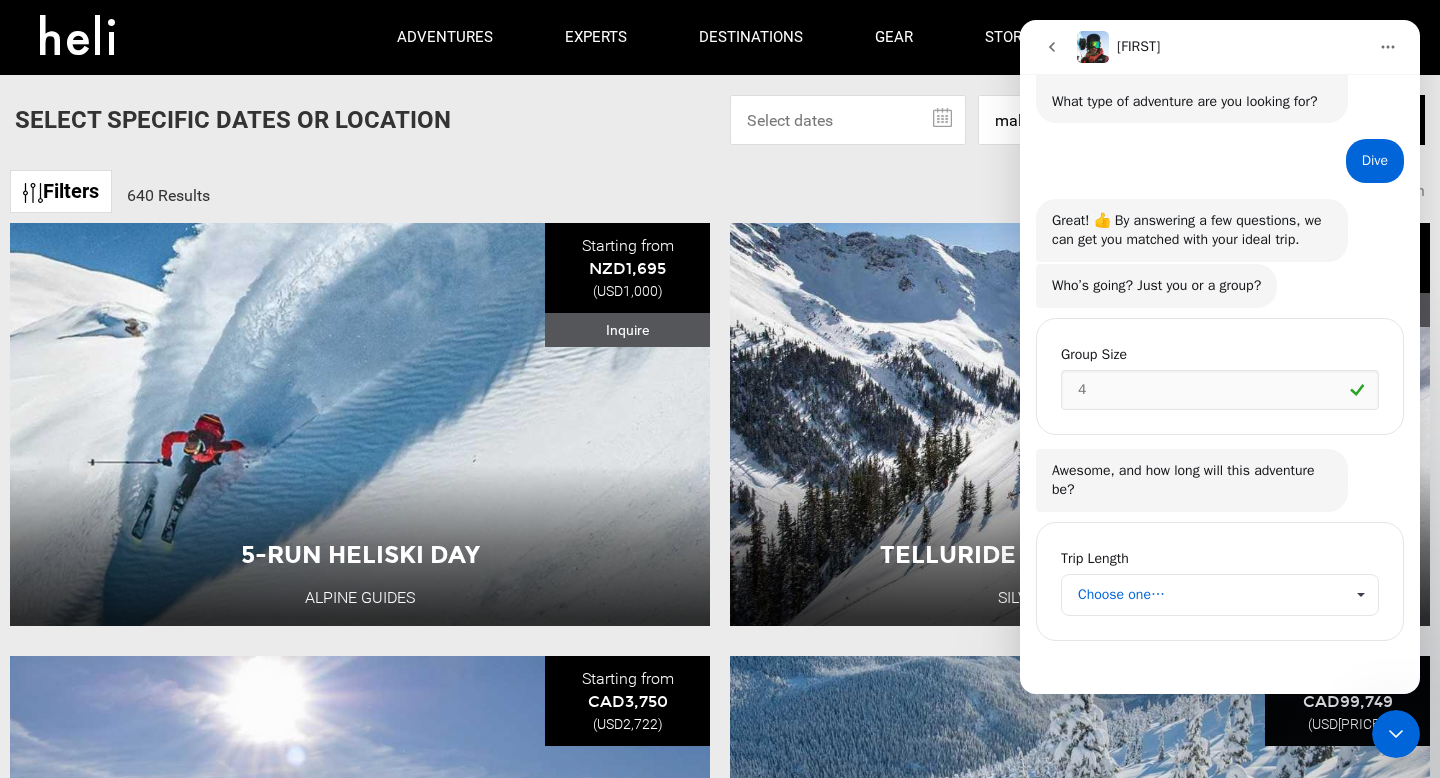 click on "Choose one…" at bounding box center [1210, 595] 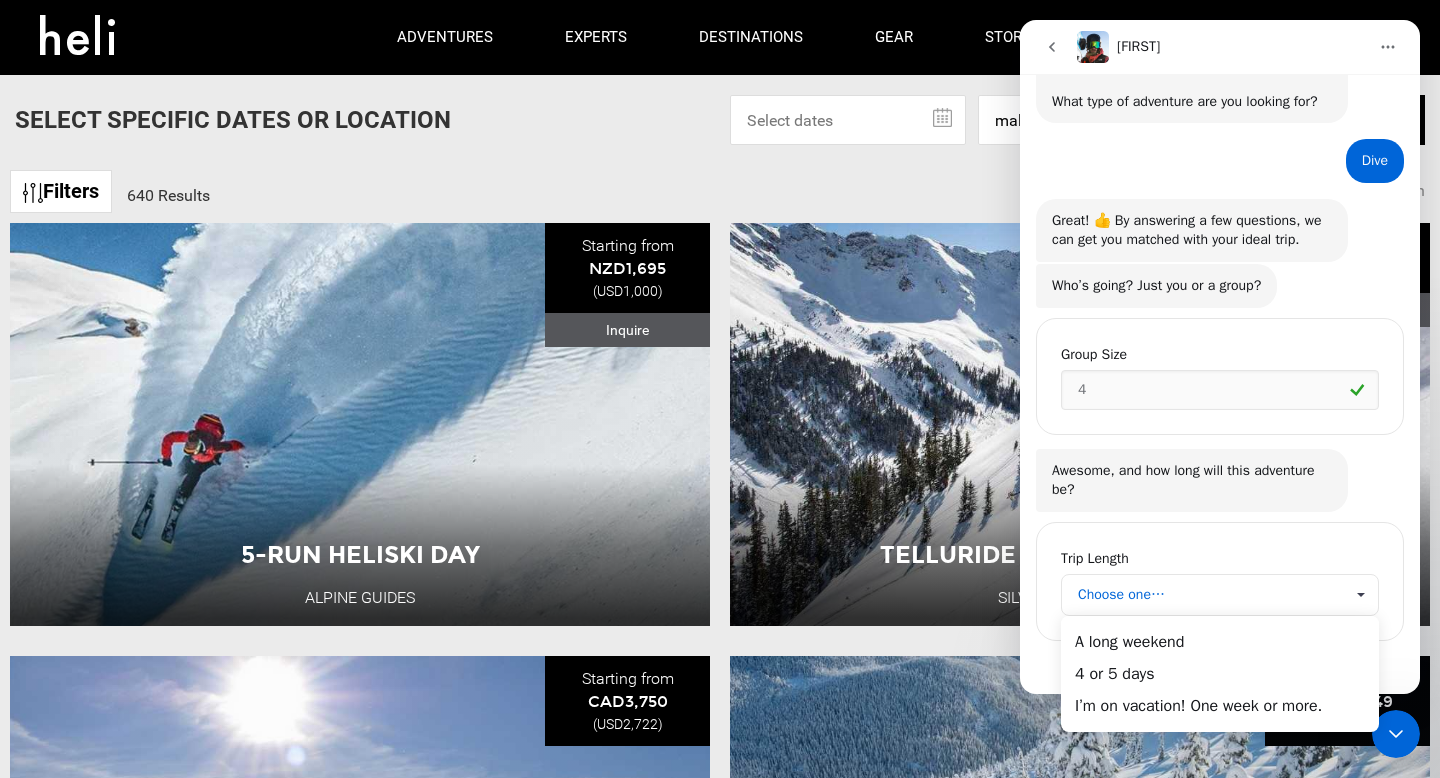 scroll, scrollTop: 0, scrollLeft: 0, axis: both 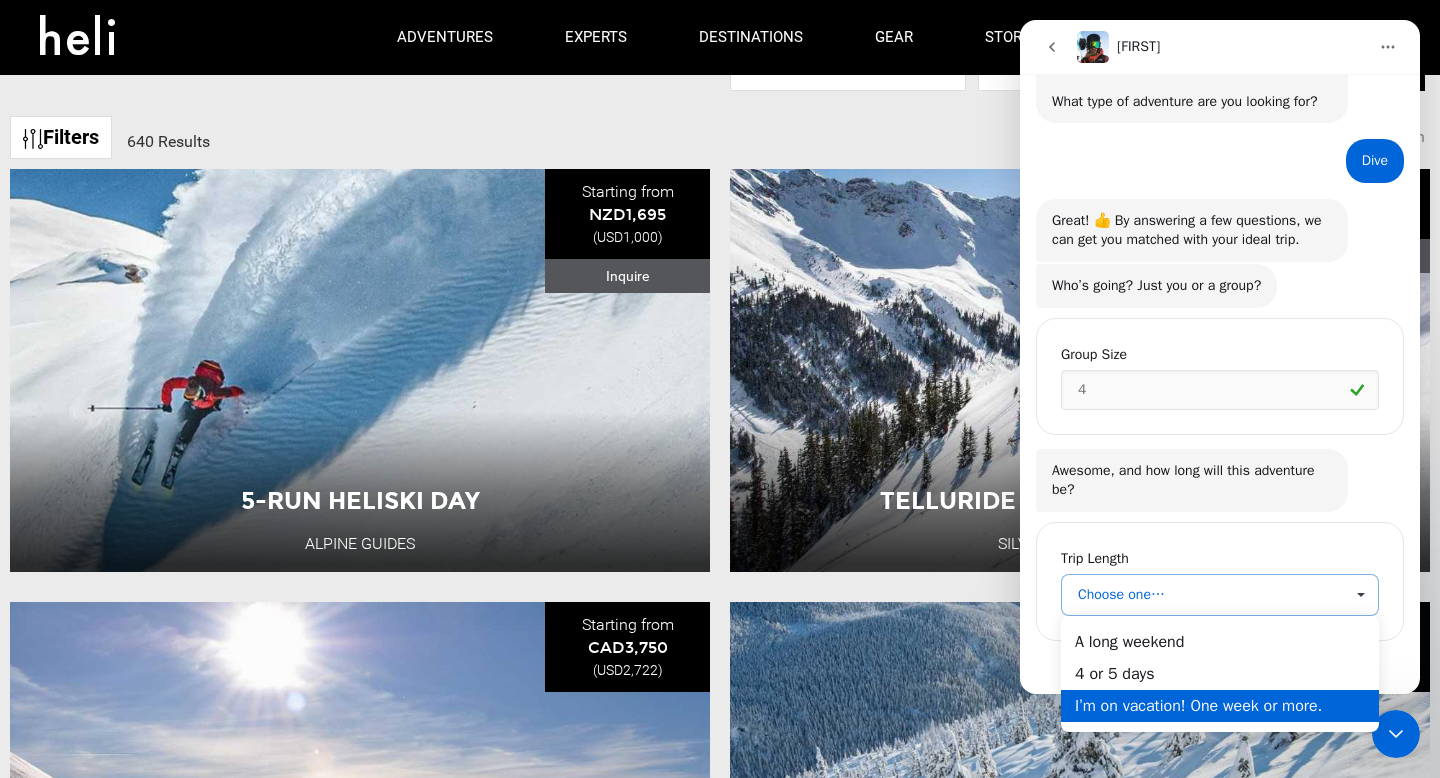 click on "I’m on vacation! One week or more." at bounding box center [1220, 705] 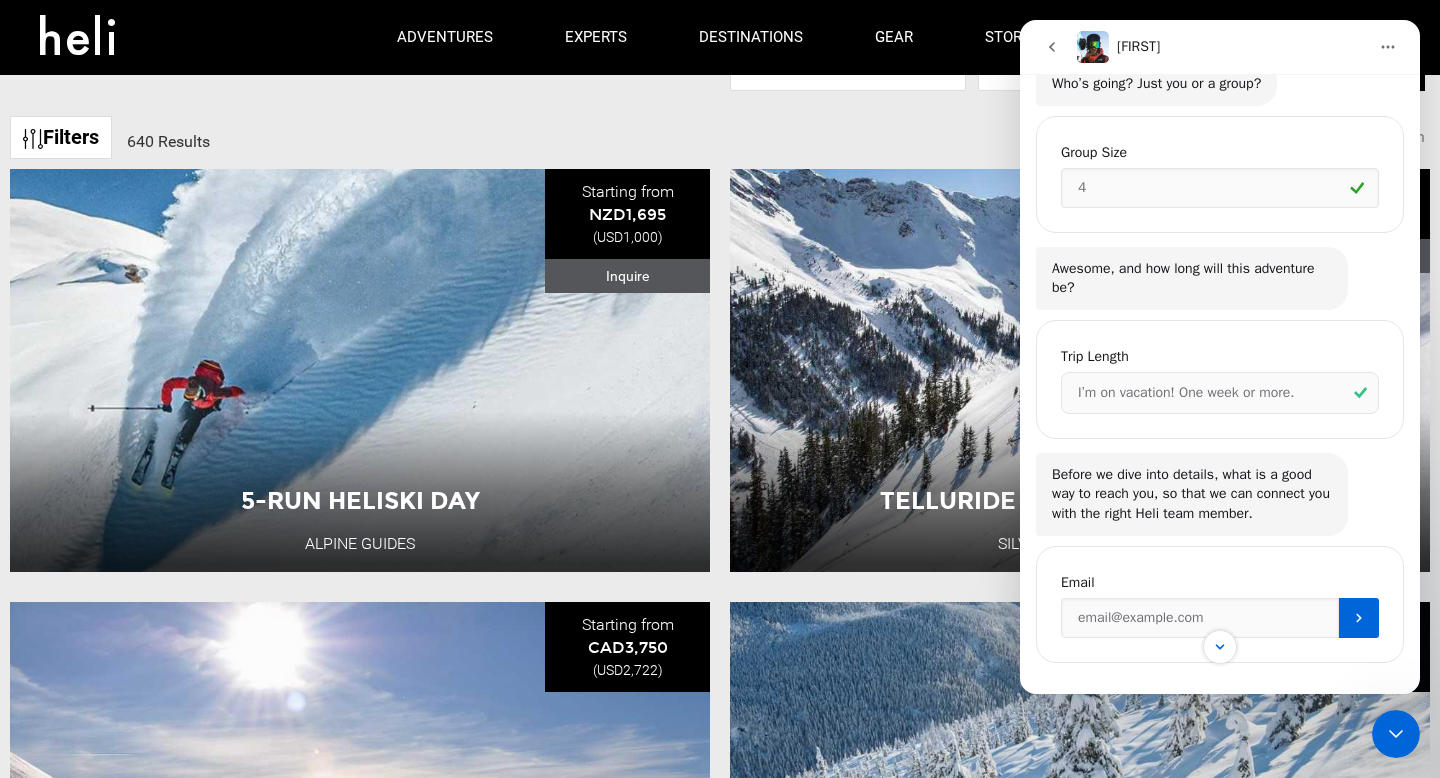 scroll, scrollTop: 416, scrollLeft: 0, axis: vertical 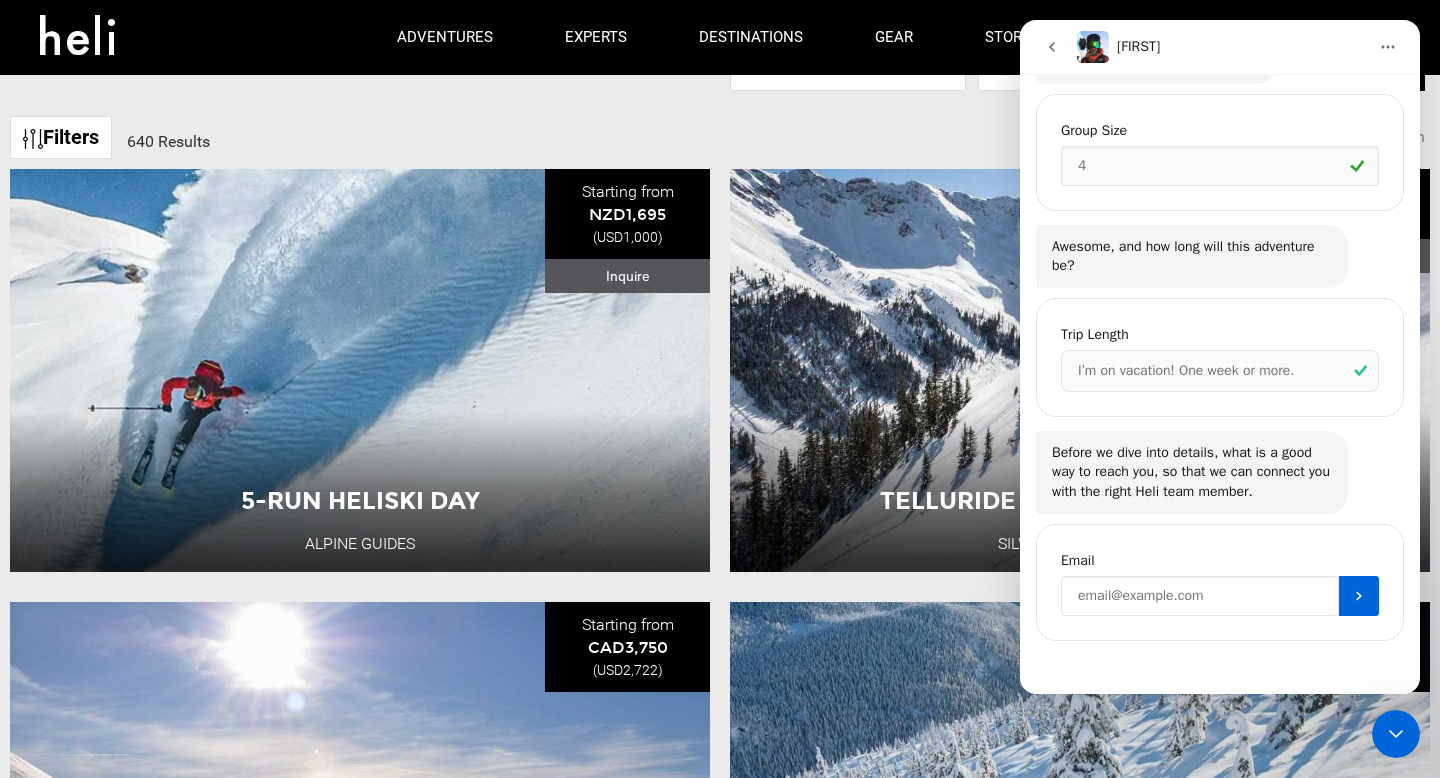 click at bounding box center (1200, 596) 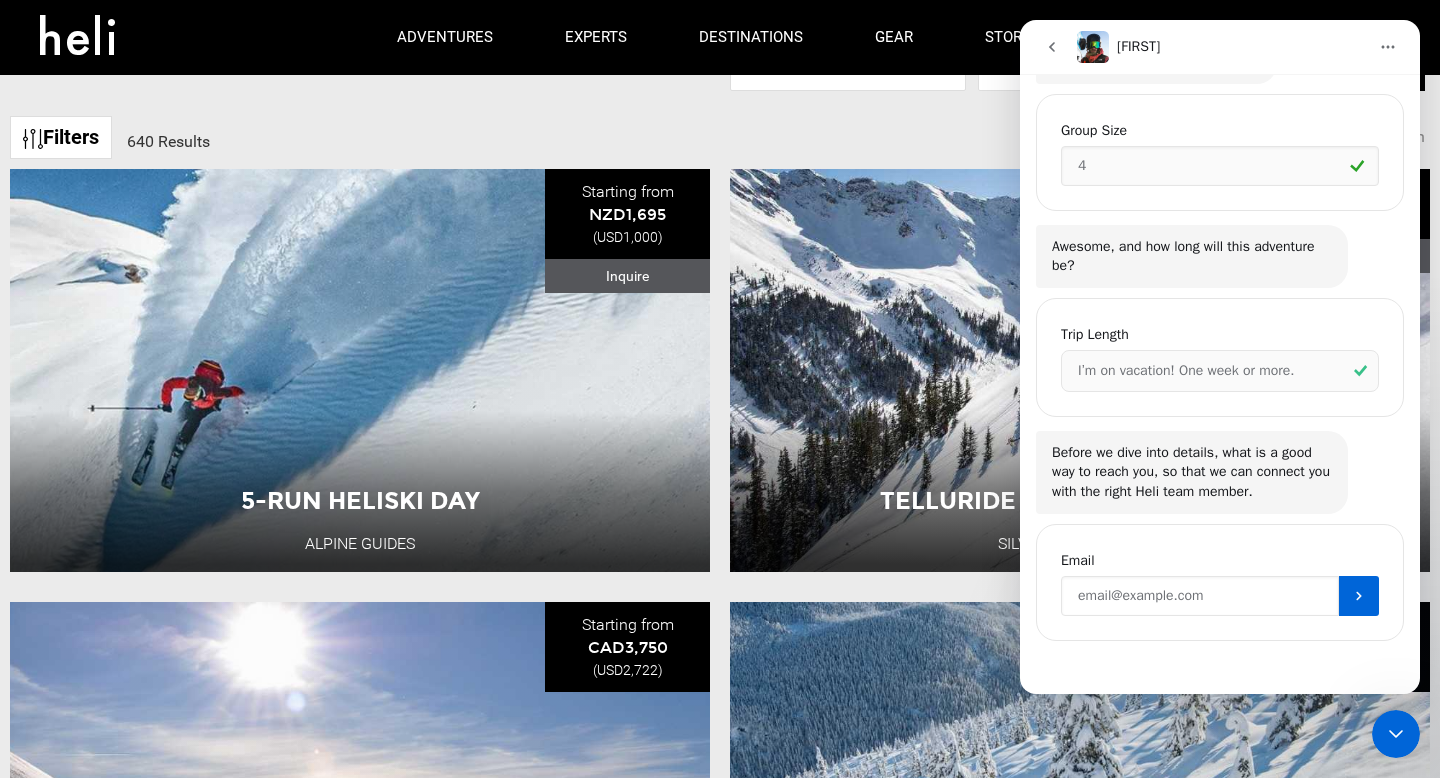 type on "[EMAIL]" 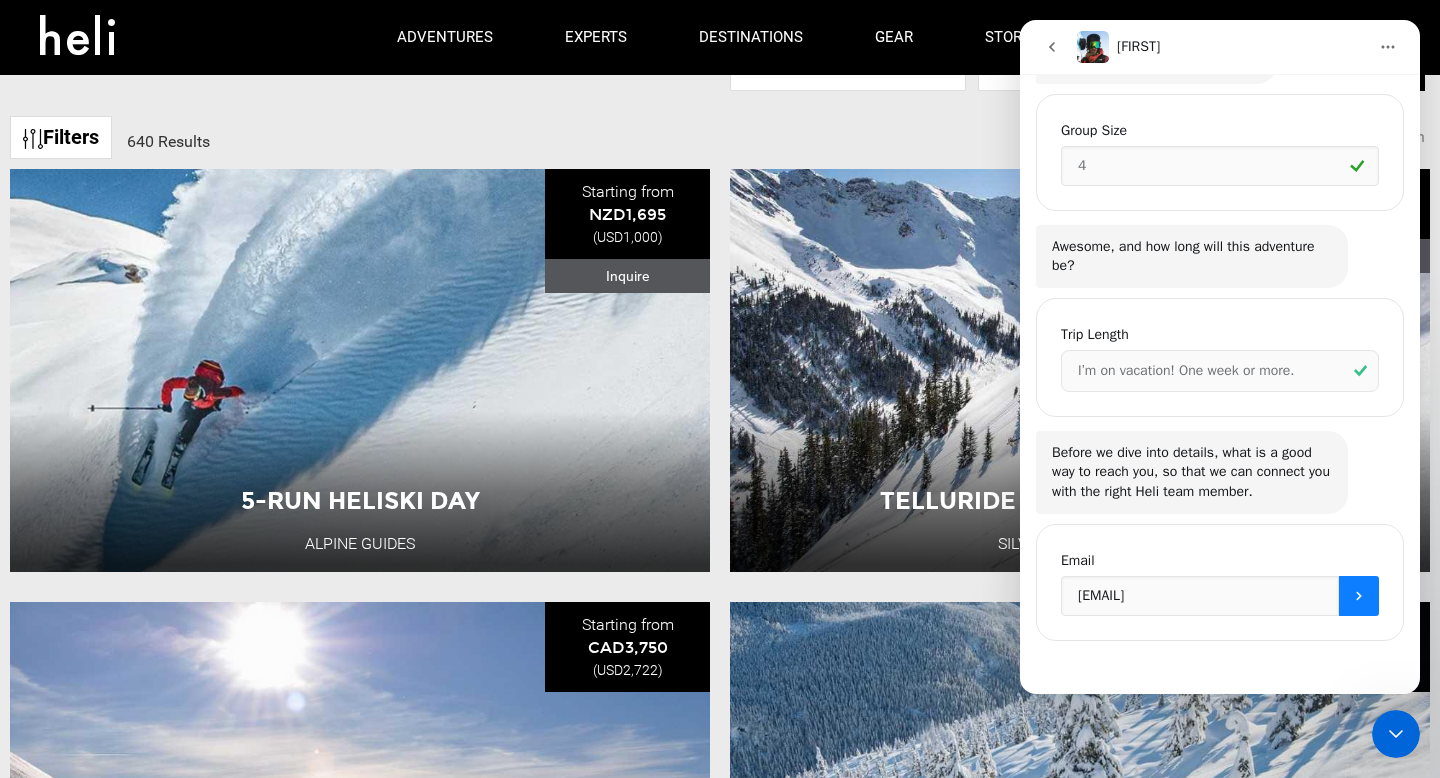 click 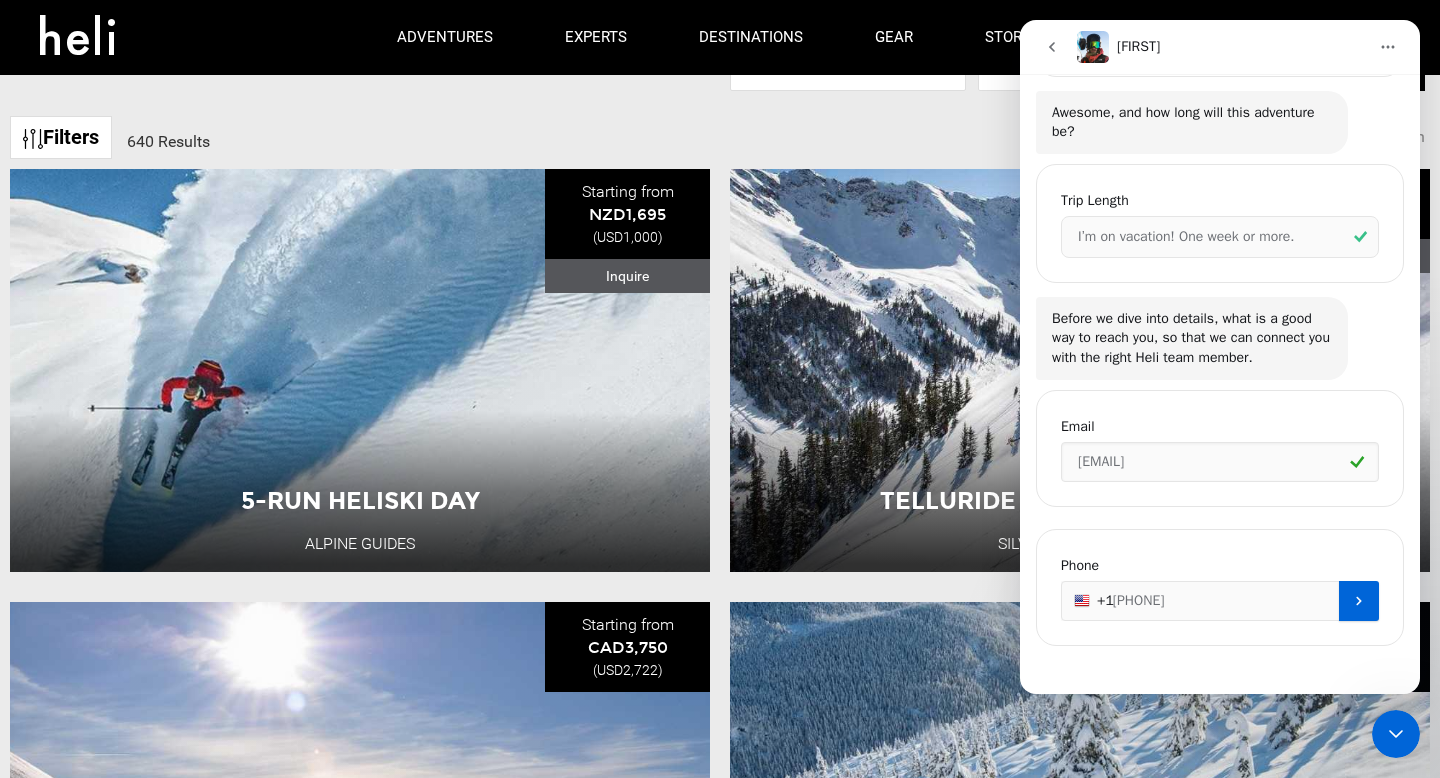 scroll, scrollTop: 555, scrollLeft: 0, axis: vertical 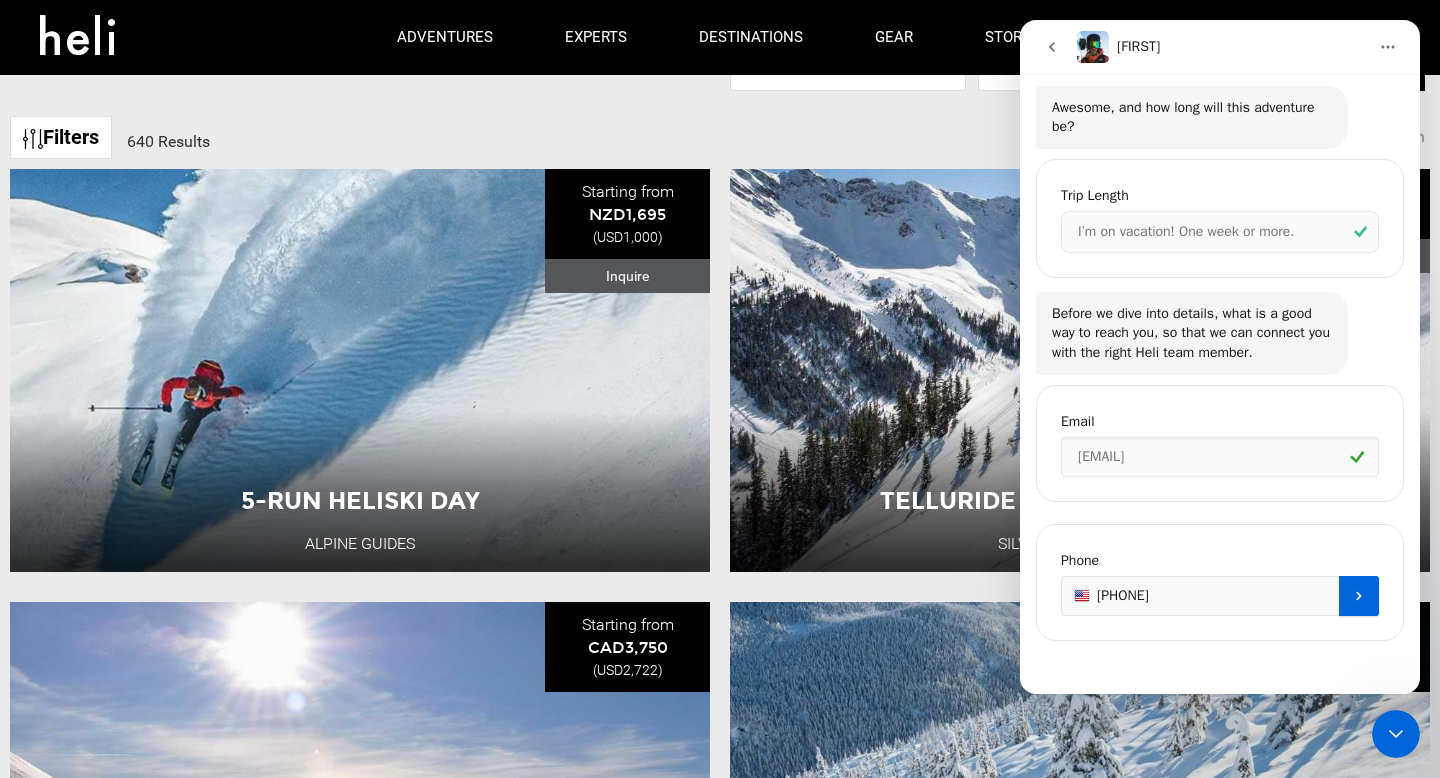 type on "[PHONE]" 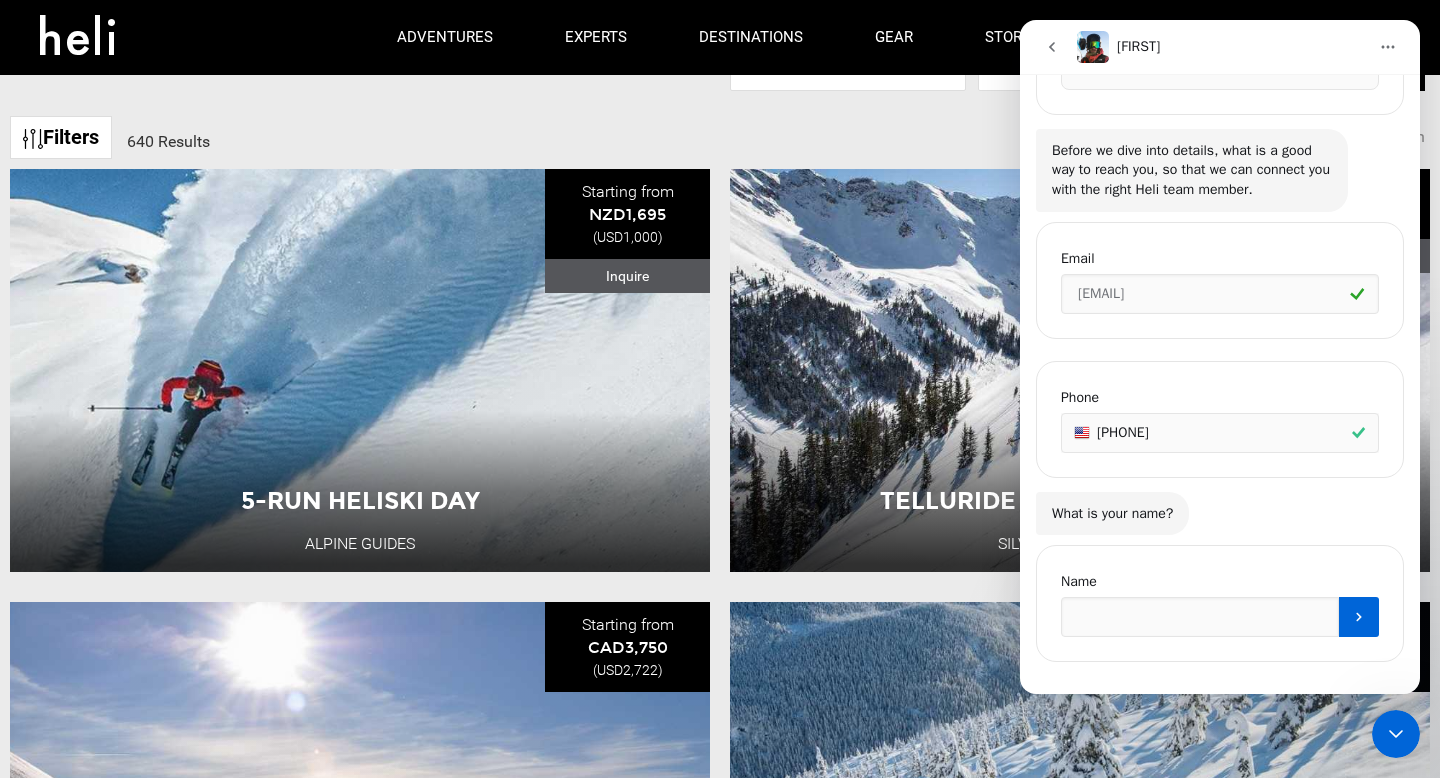 scroll, scrollTop: 739, scrollLeft: 0, axis: vertical 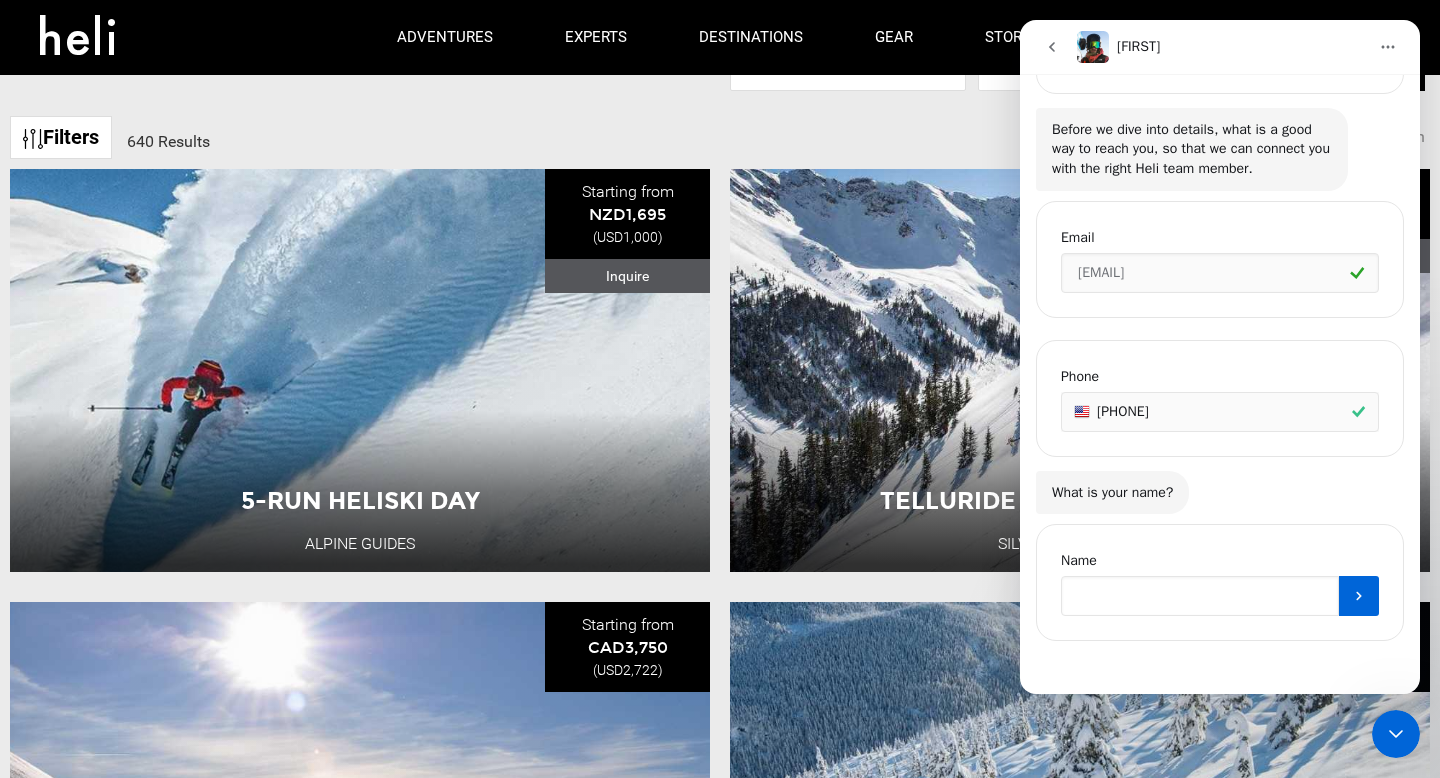click at bounding box center (1200, 596) 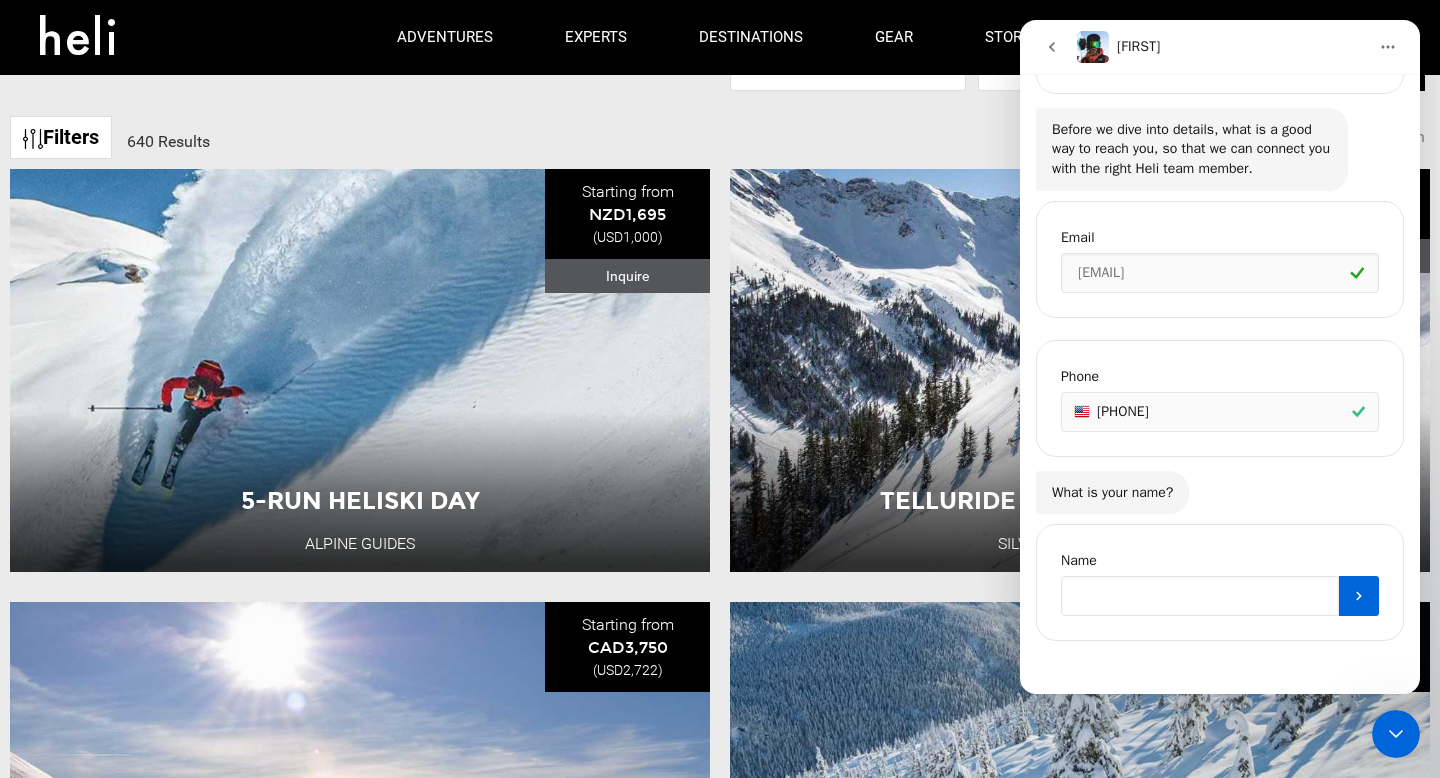 type on "[FIRST] [LAST]" 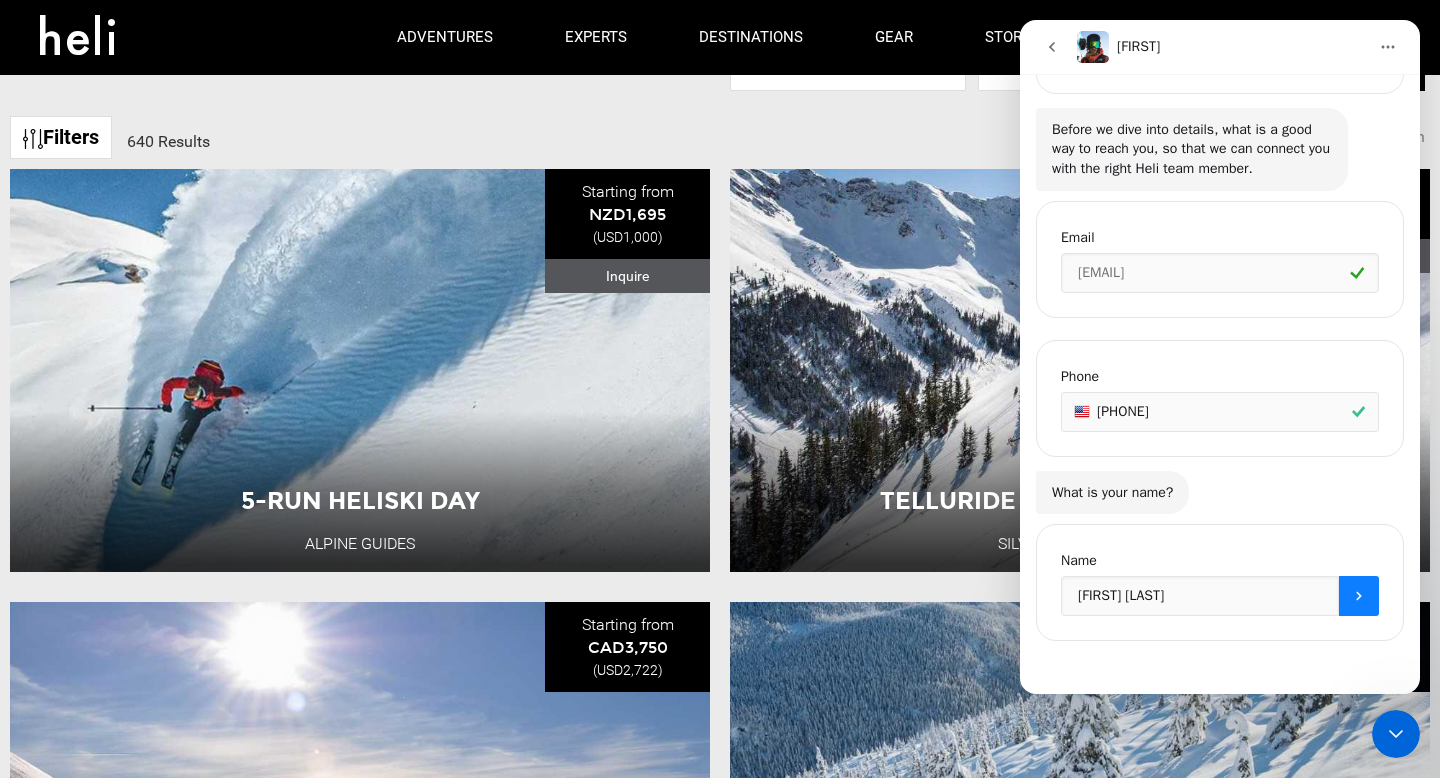 click 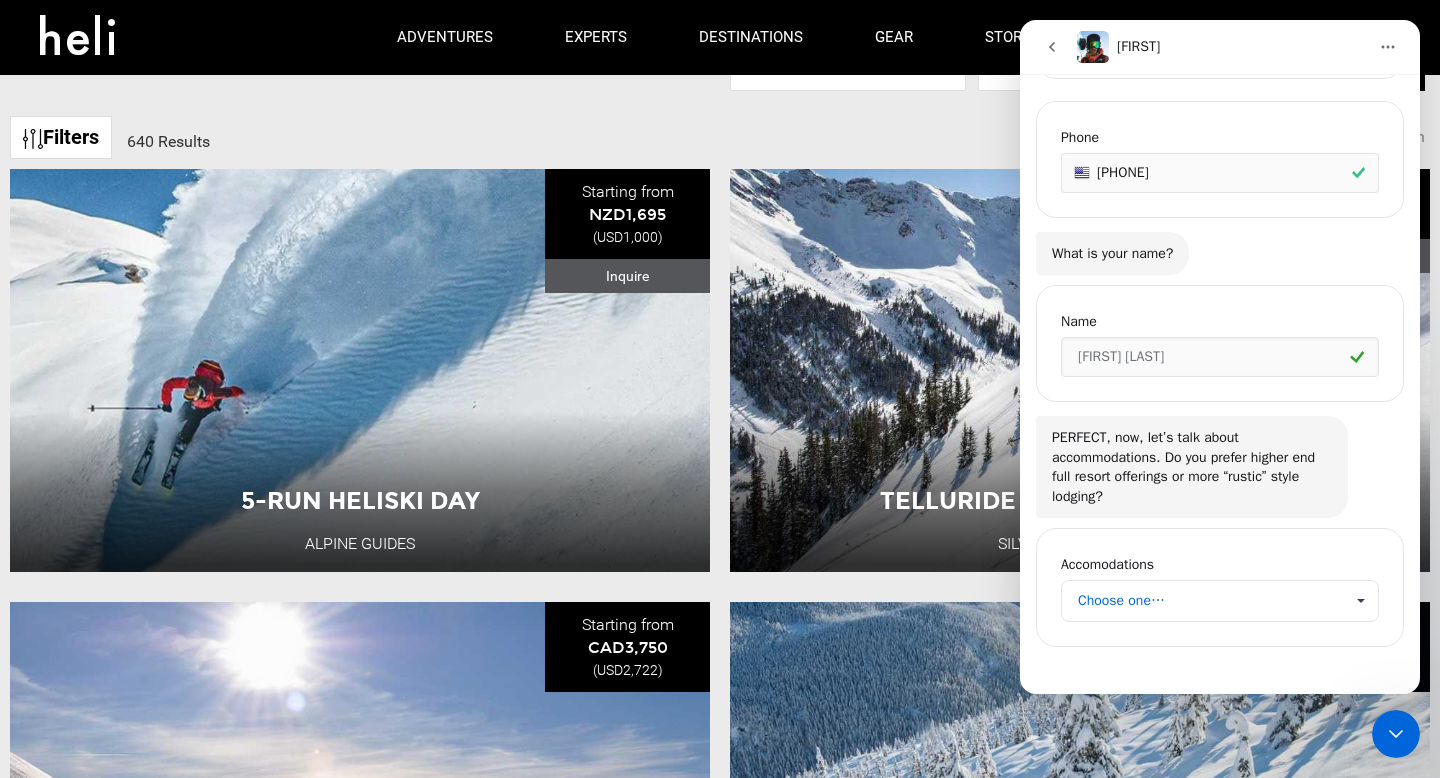 scroll, scrollTop: 985, scrollLeft: 0, axis: vertical 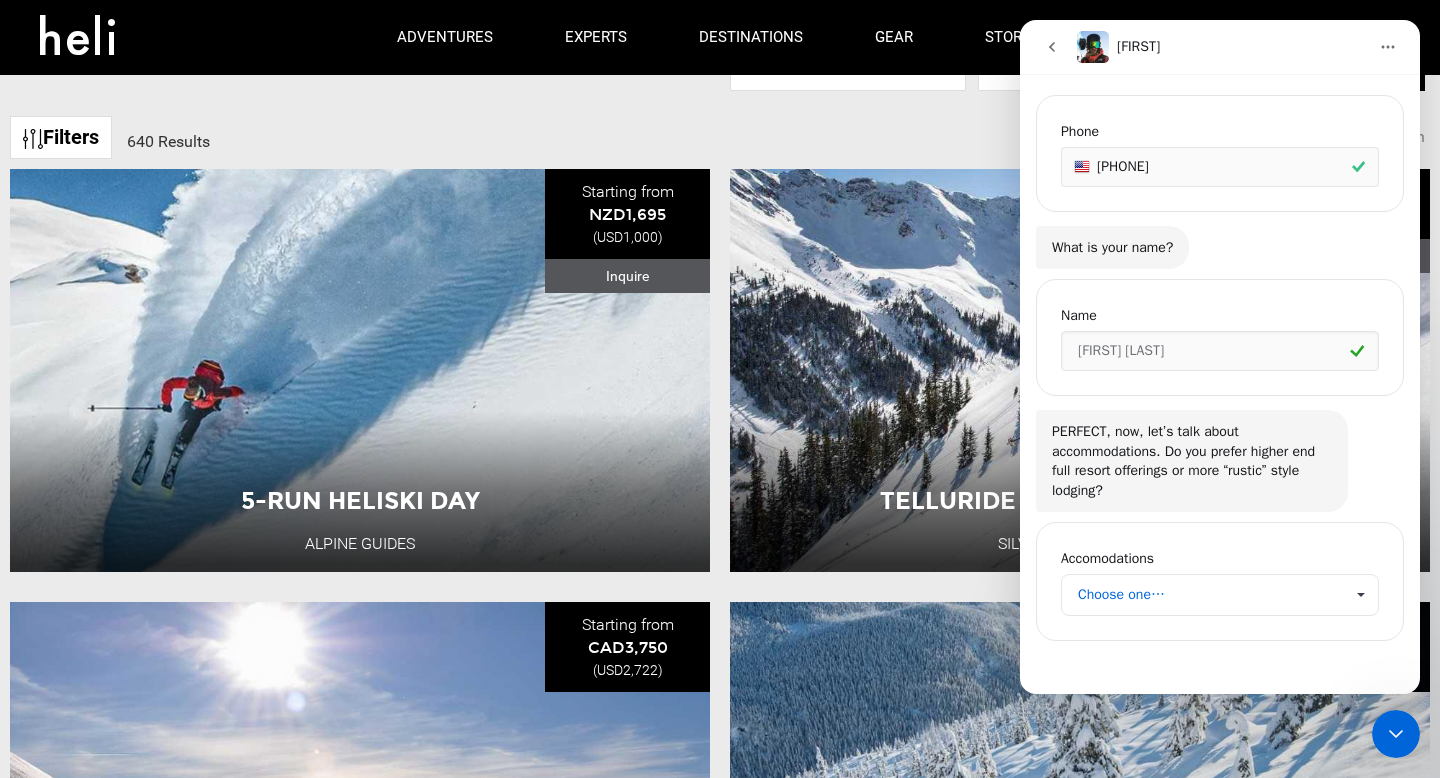 click on "Choose one…" at bounding box center (1210, 595) 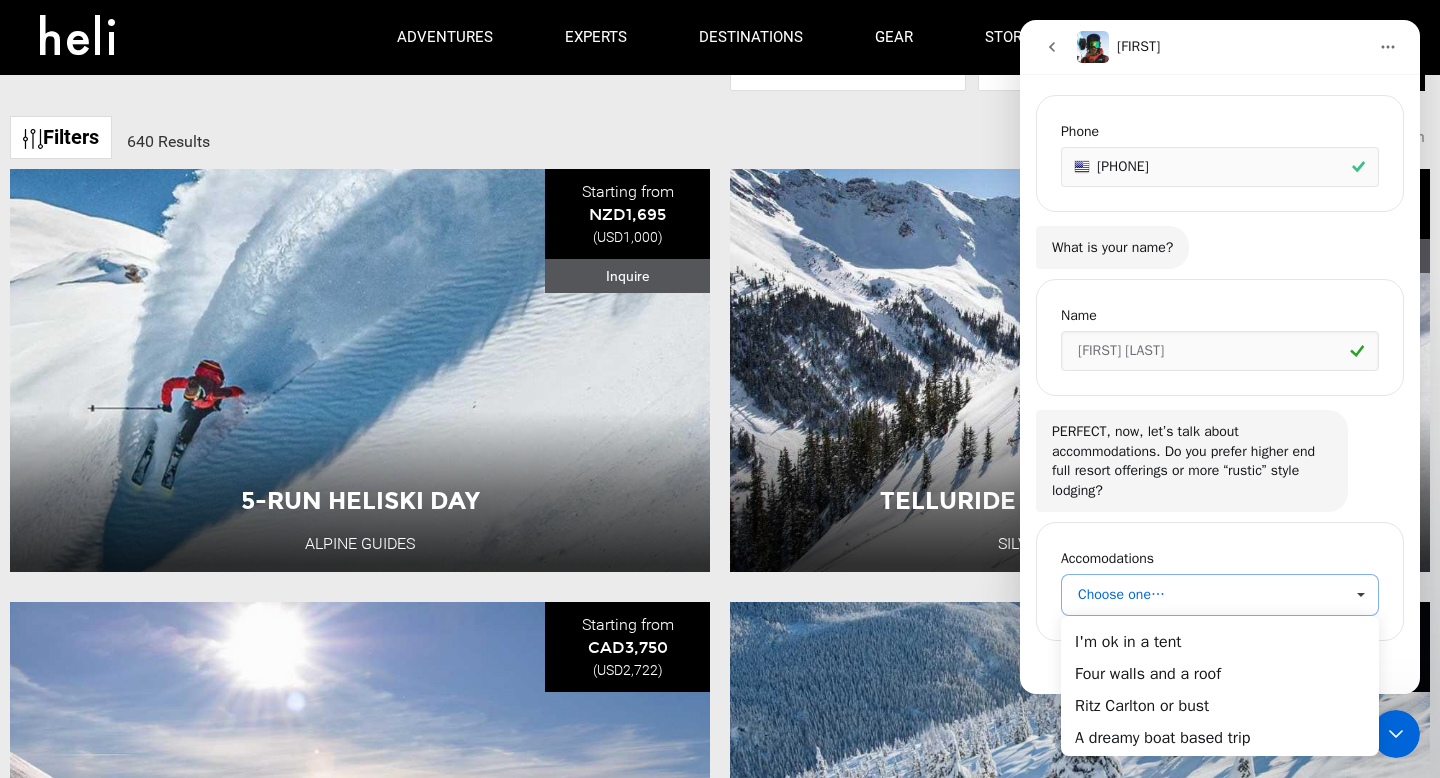 scroll, scrollTop: 0, scrollLeft: 0, axis: both 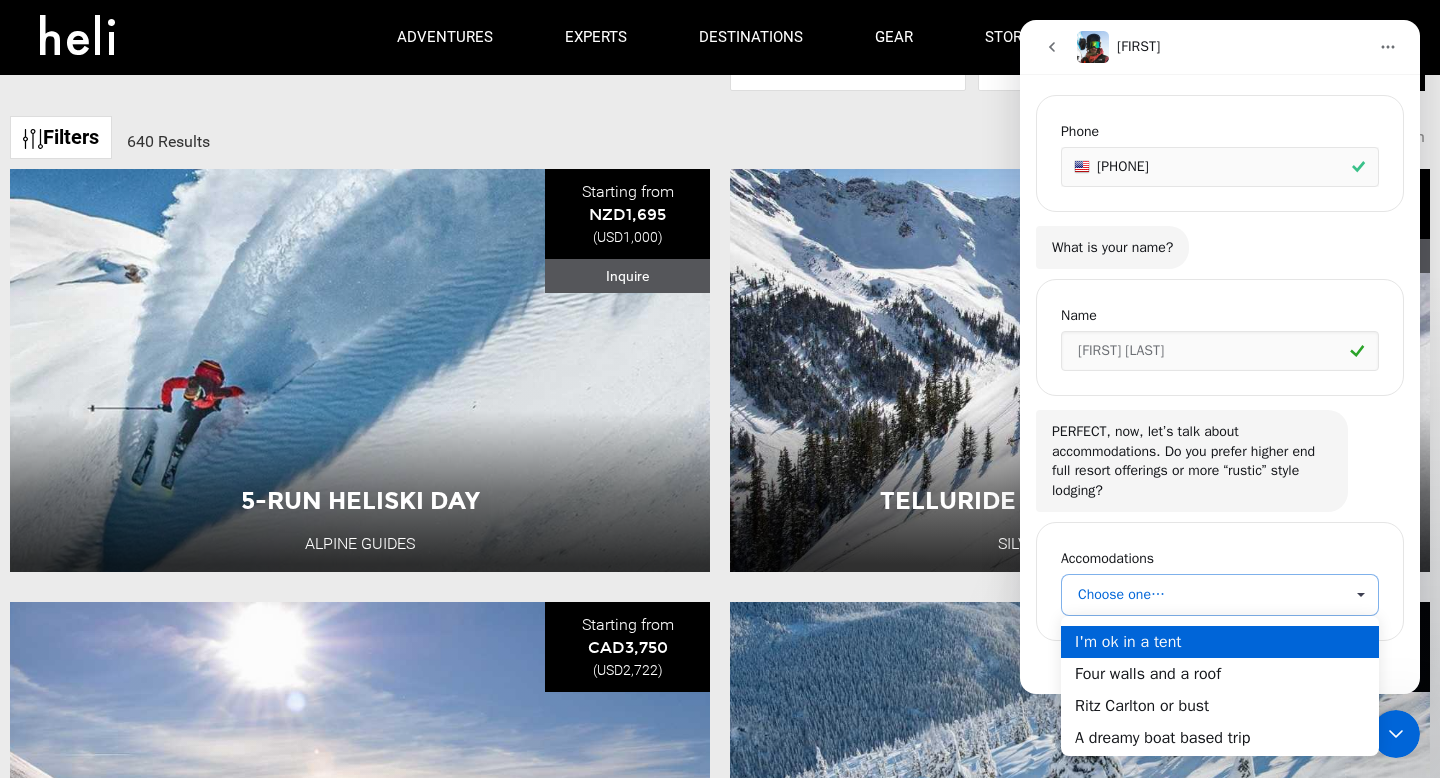 click on "I'm ok in a tent" at bounding box center (1220, 642) 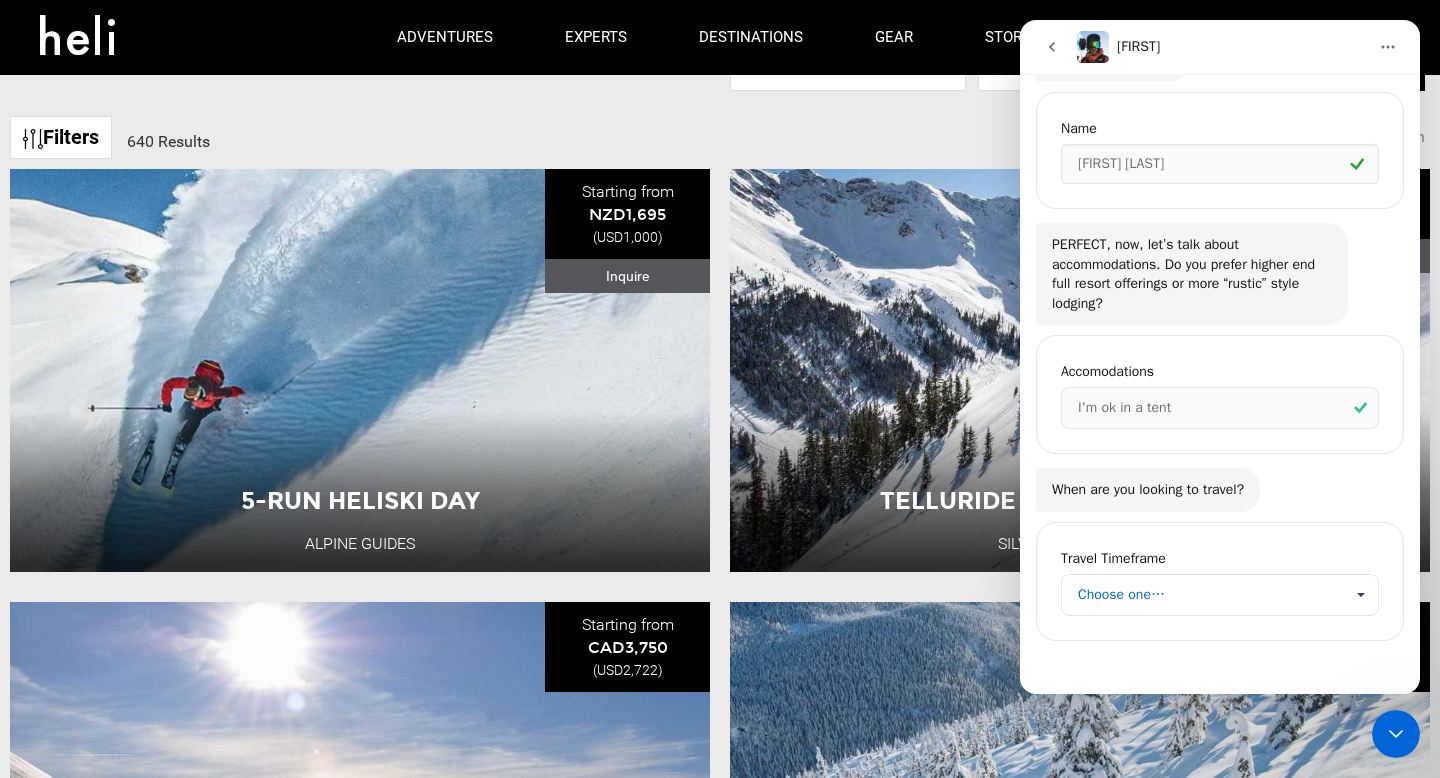 scroll, scrollTop: 1171, scrollLeft: 0, axis: vertical 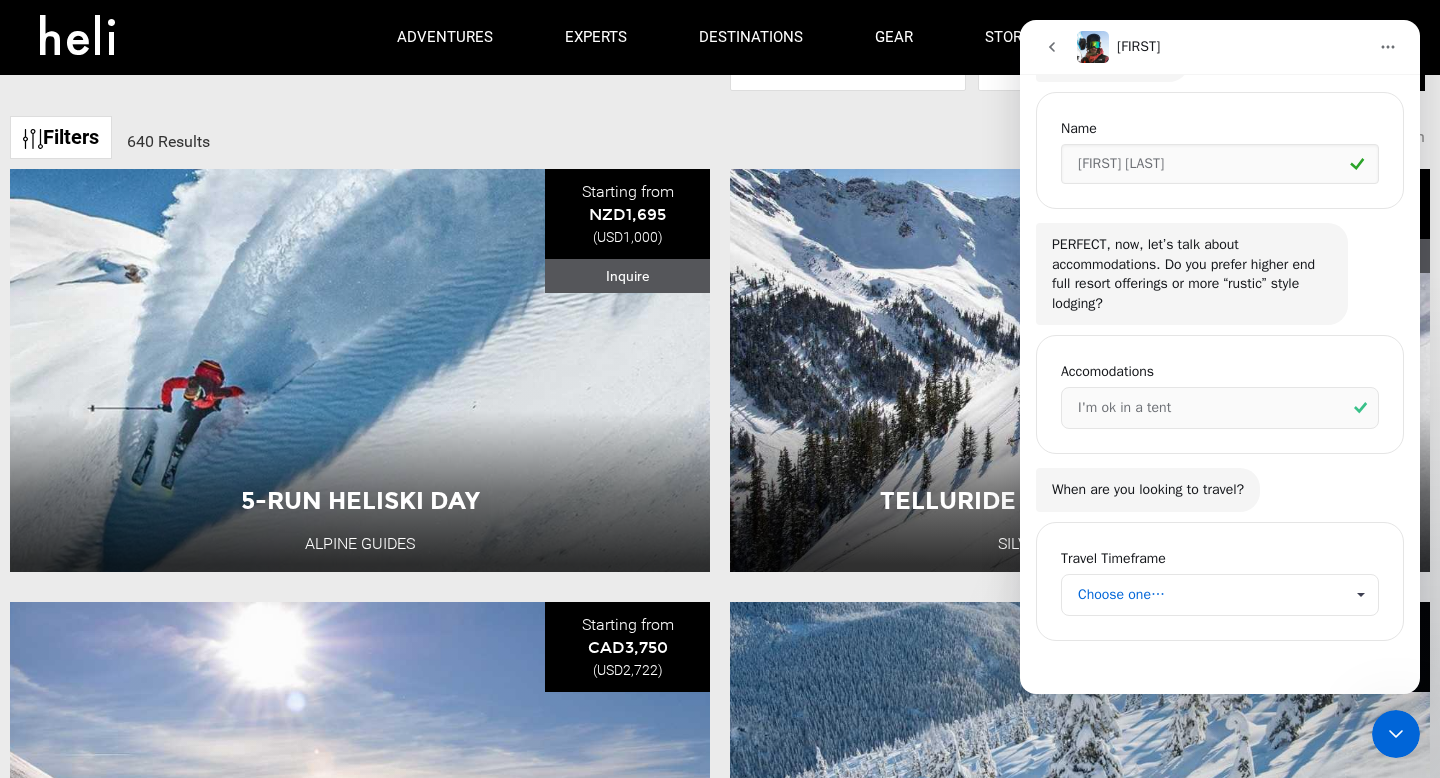click on "Choose one…" at bounding box center [1210, 595] 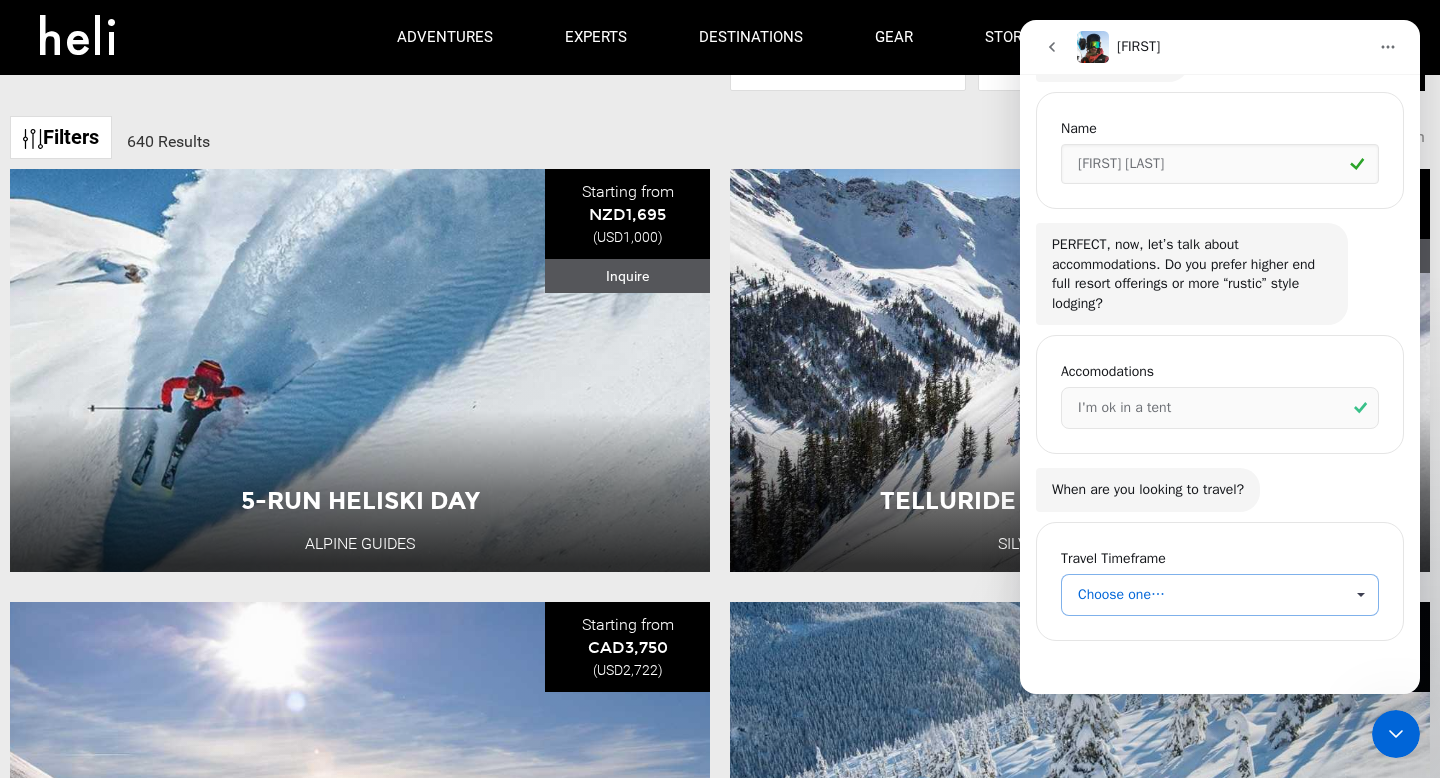 scroll, scrollTop: 0, scrollLeft: 0, axis: both 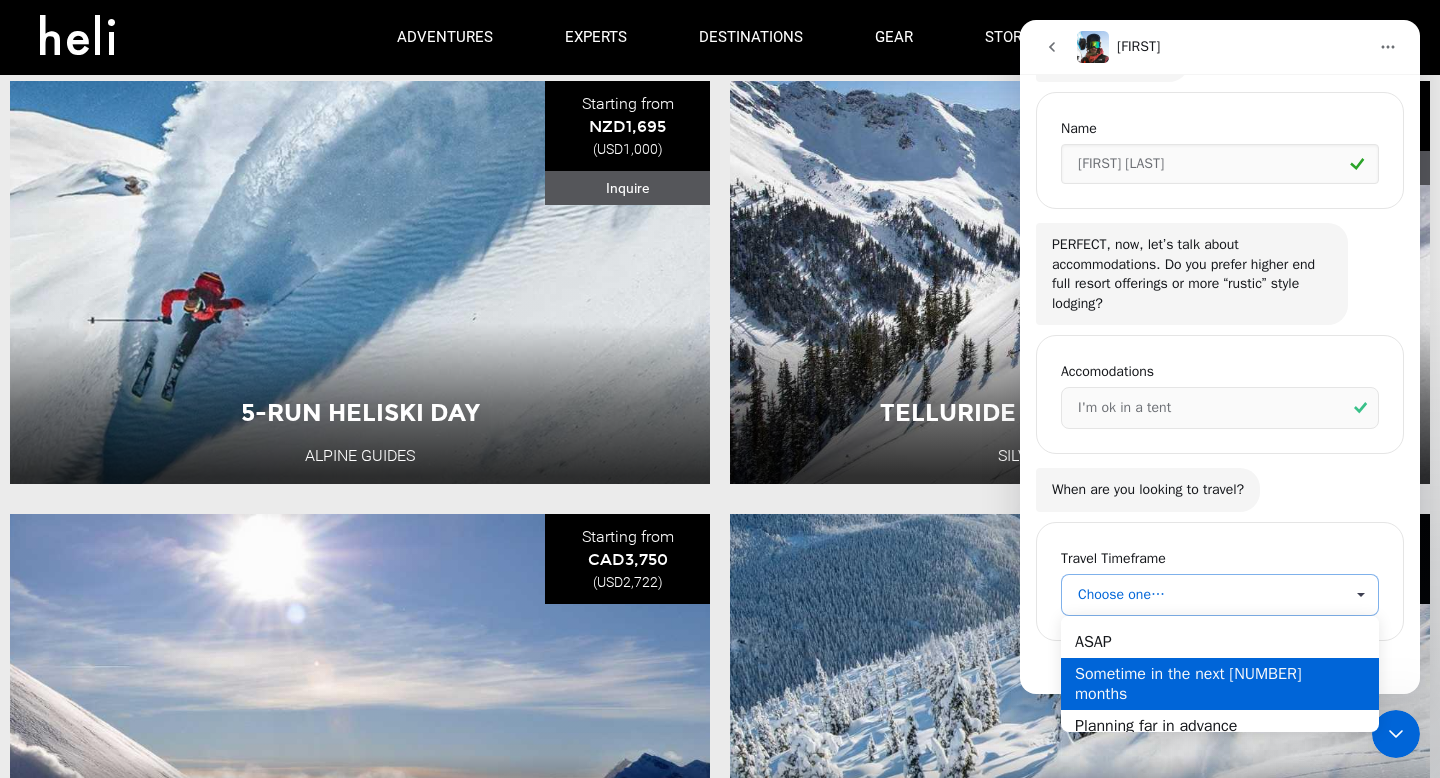 click on "Sometime in the next [NUMBER] months" at bounding box center [1220, 684] 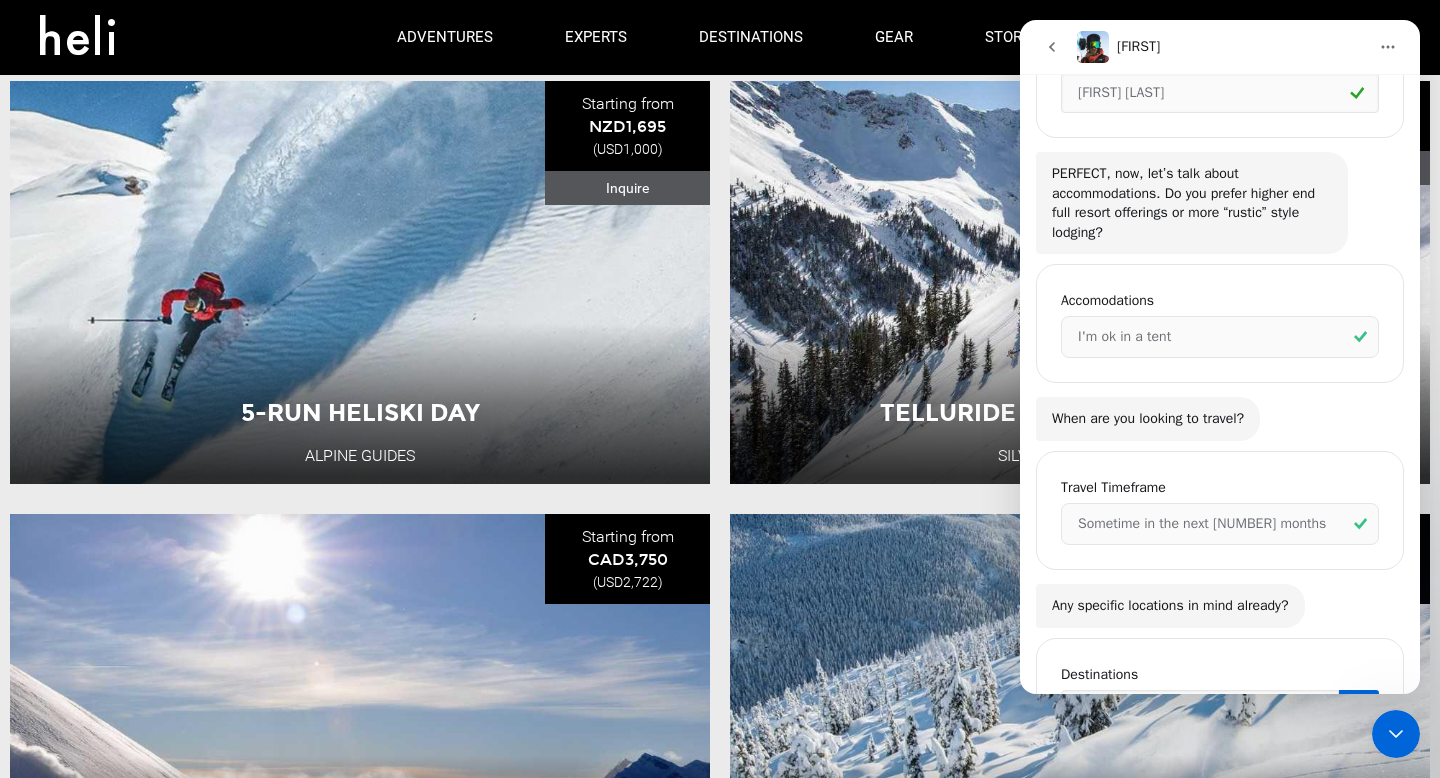 scroll, scrollTop: 1356, scrollLeft: 0, axis: vertical 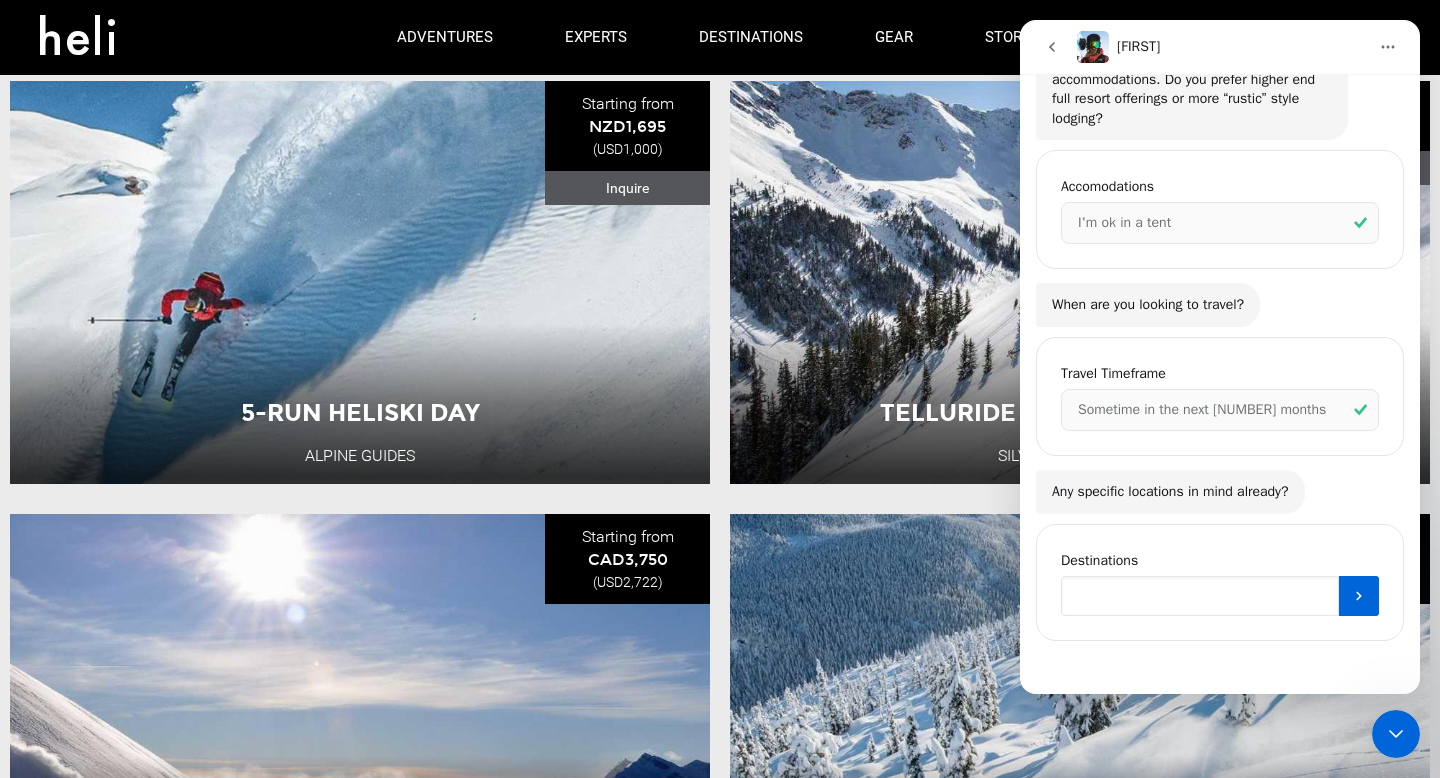 click at bounding box center [1200, 596] 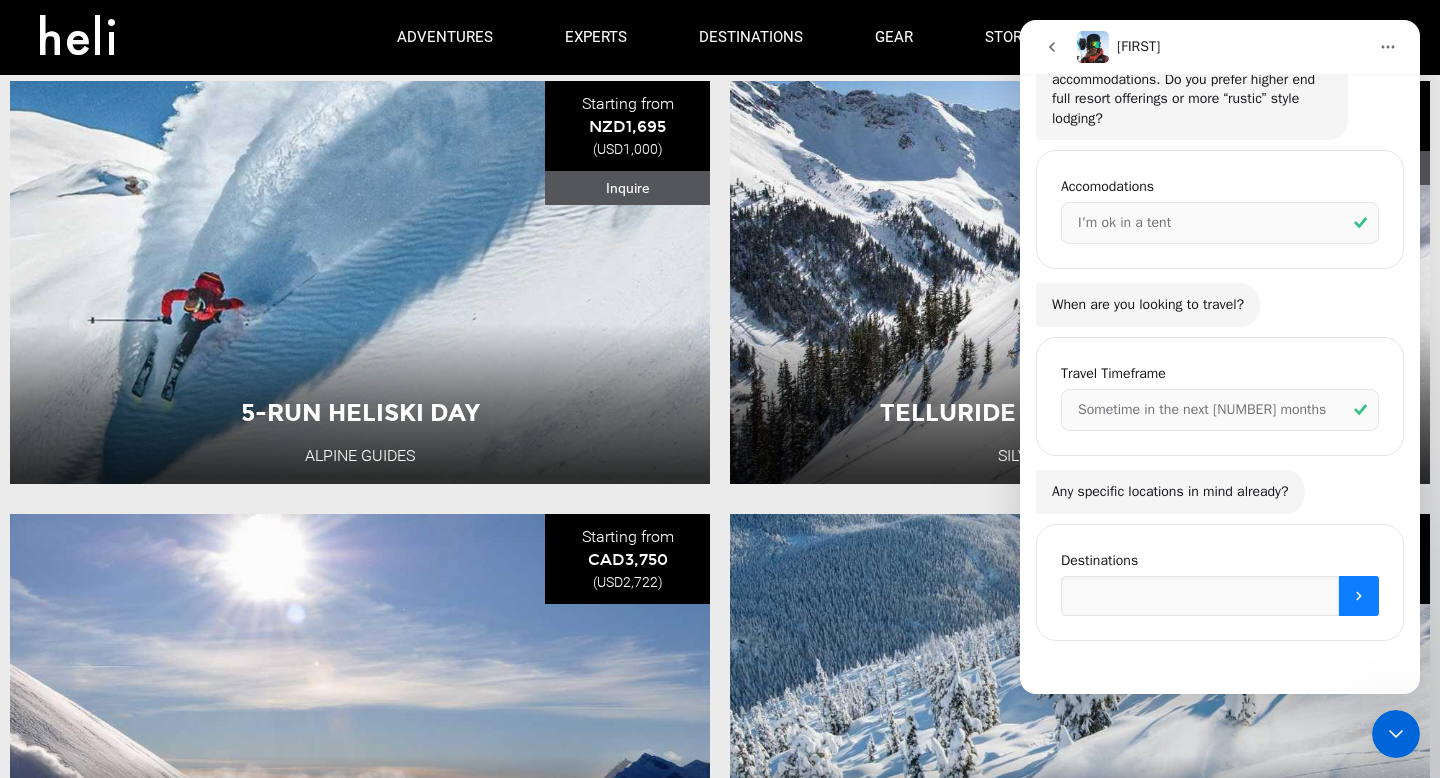 click at bounding box center [1359, 596] 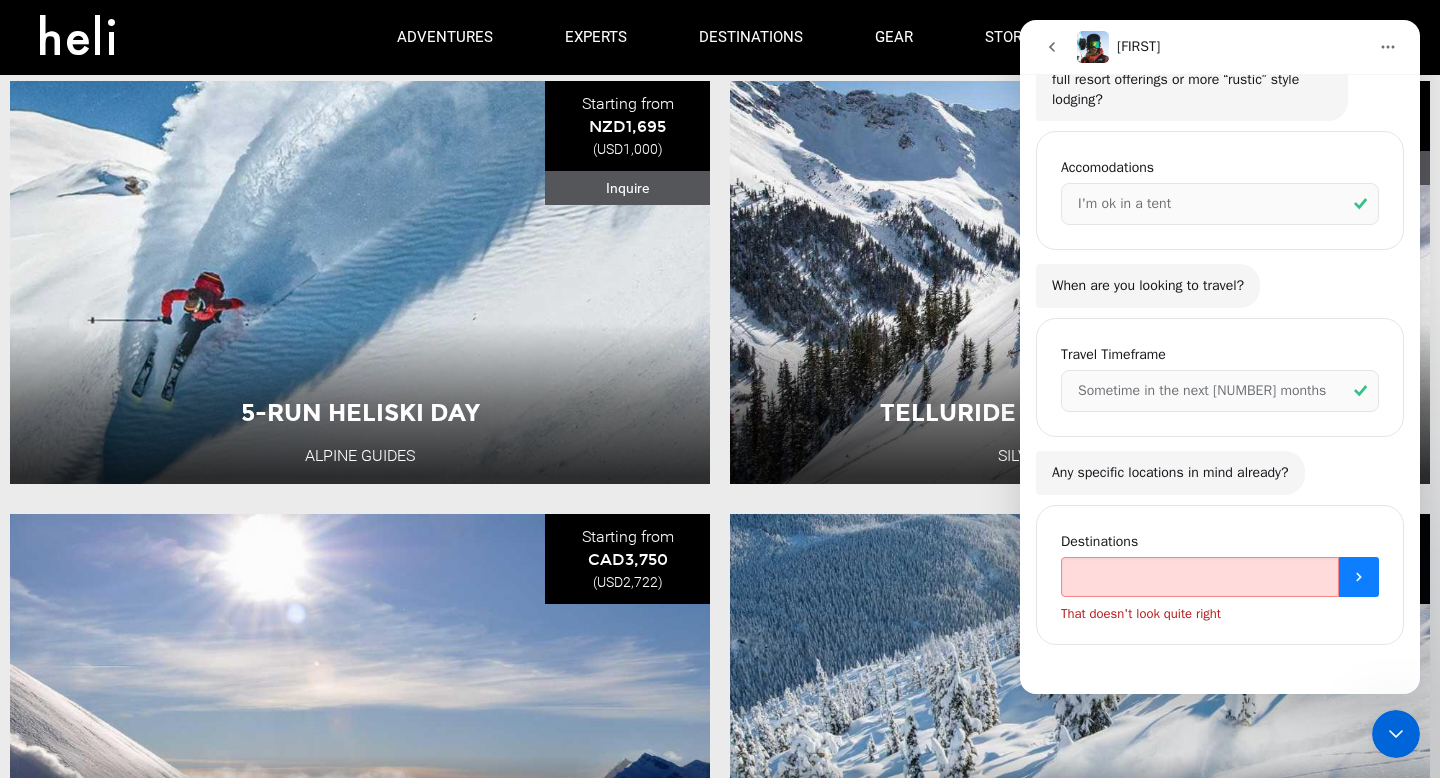 scroll, scrollTop: 1379, scrollLeft: 0, axis: vertical 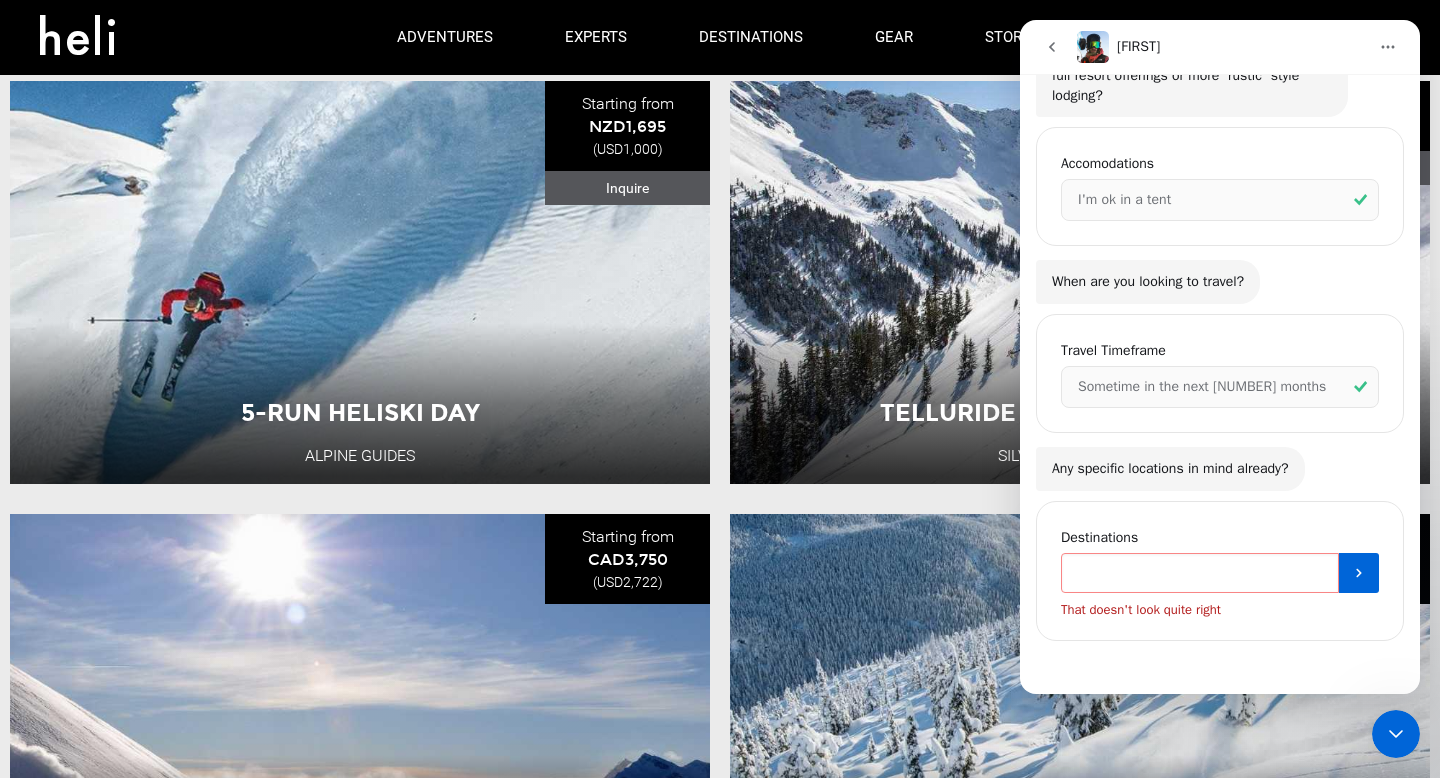 click at bounding box center (1200, 573) 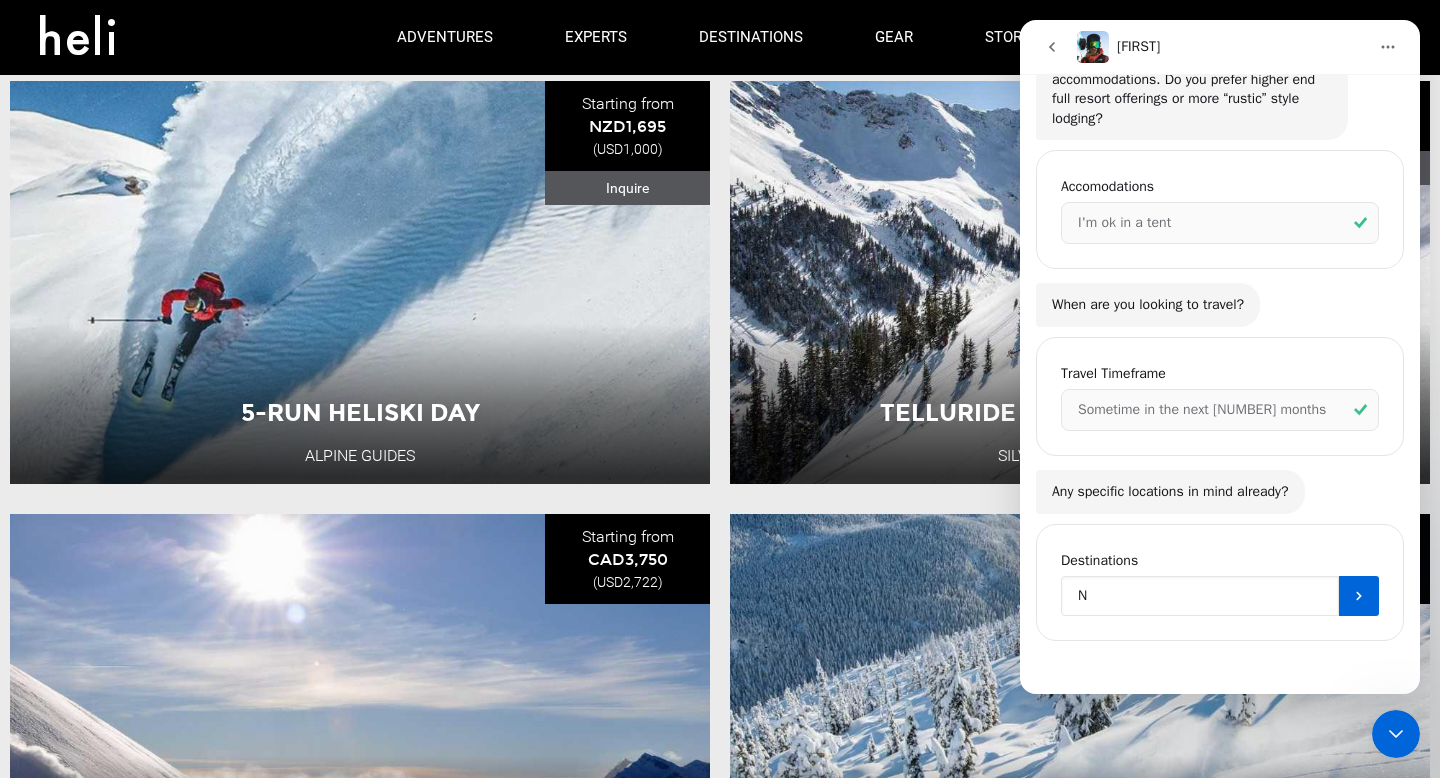 scroll, scrollTop: 1356, scrollLeft: 0, axis: vertical 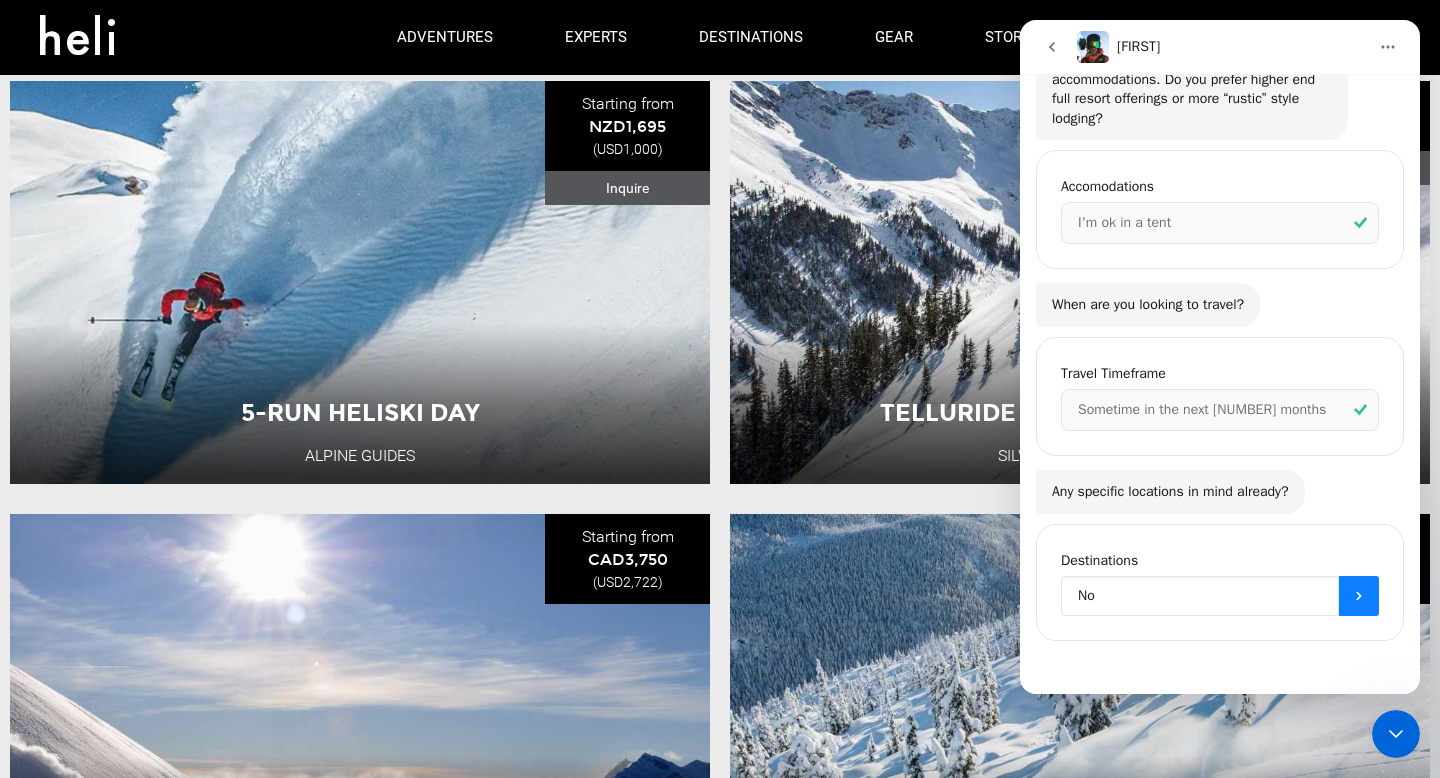 type on "No" 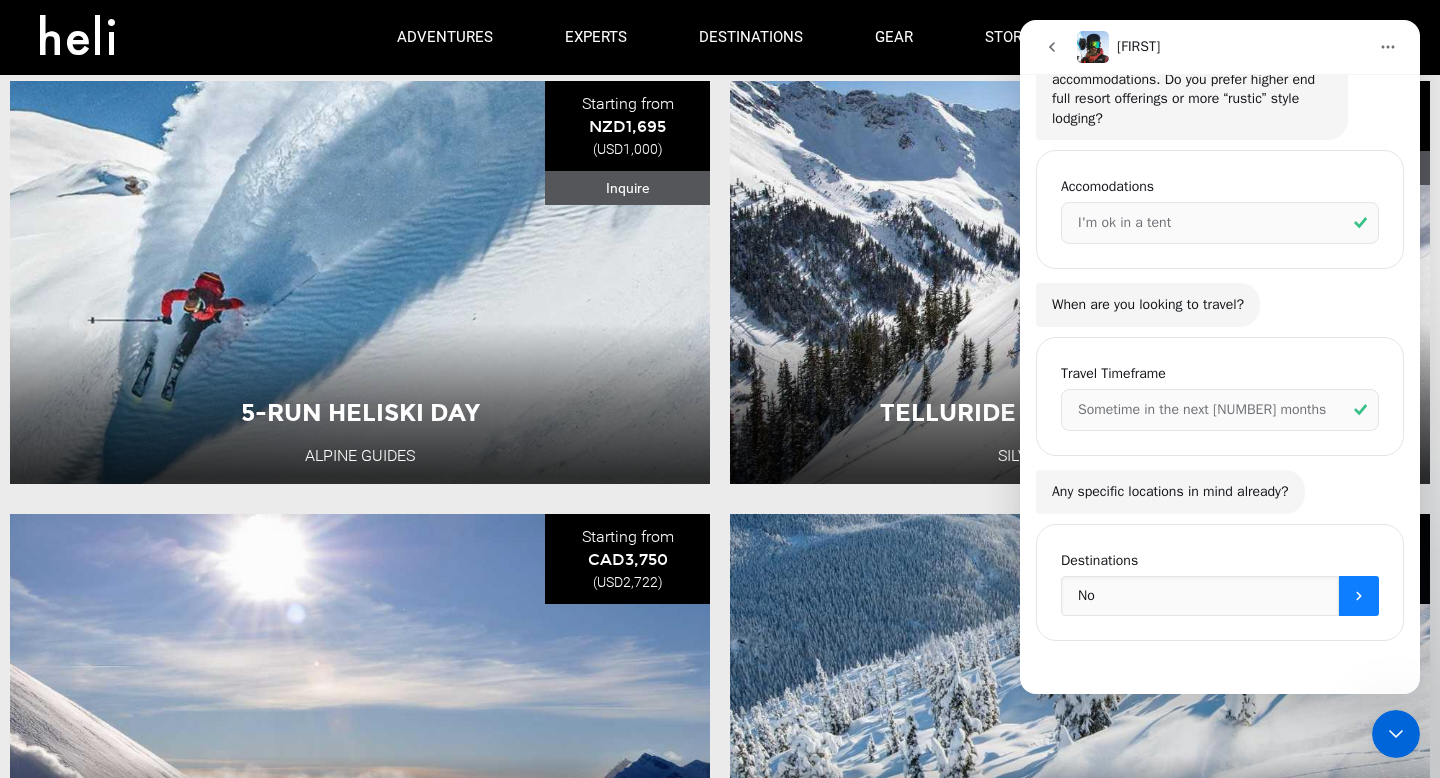 click 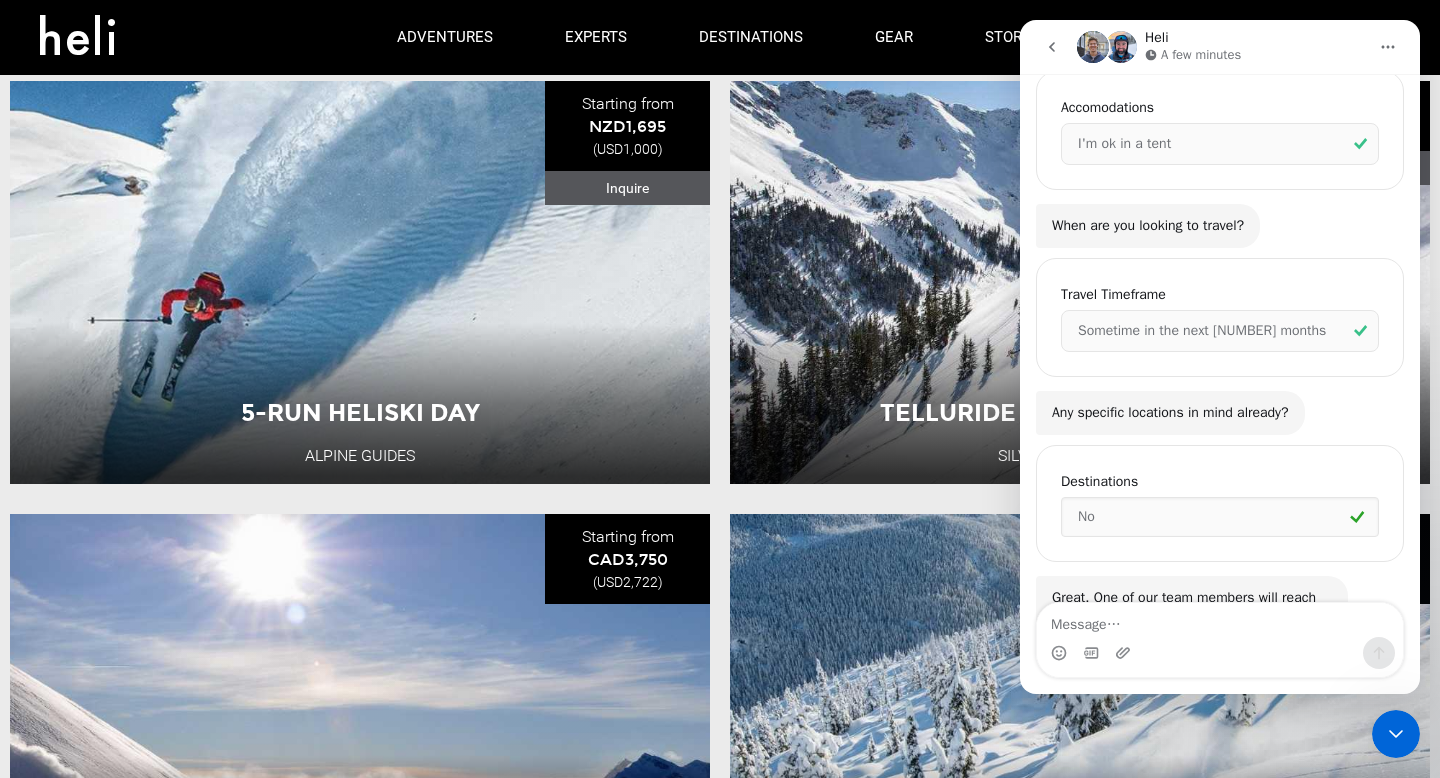 scroll, scrollTop: 820, scrollLeft: 0, axis: vertical 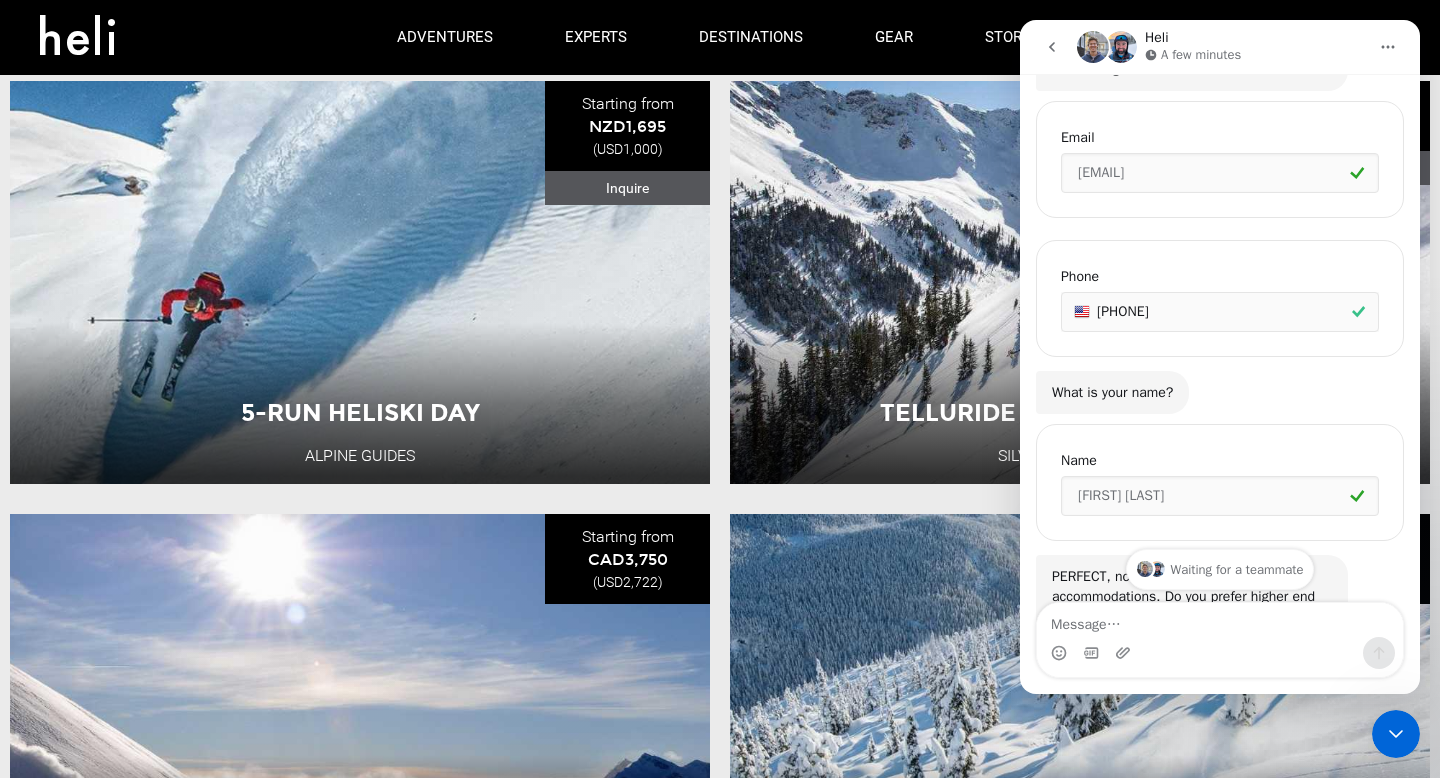 click at bounding box center [1121, 47] 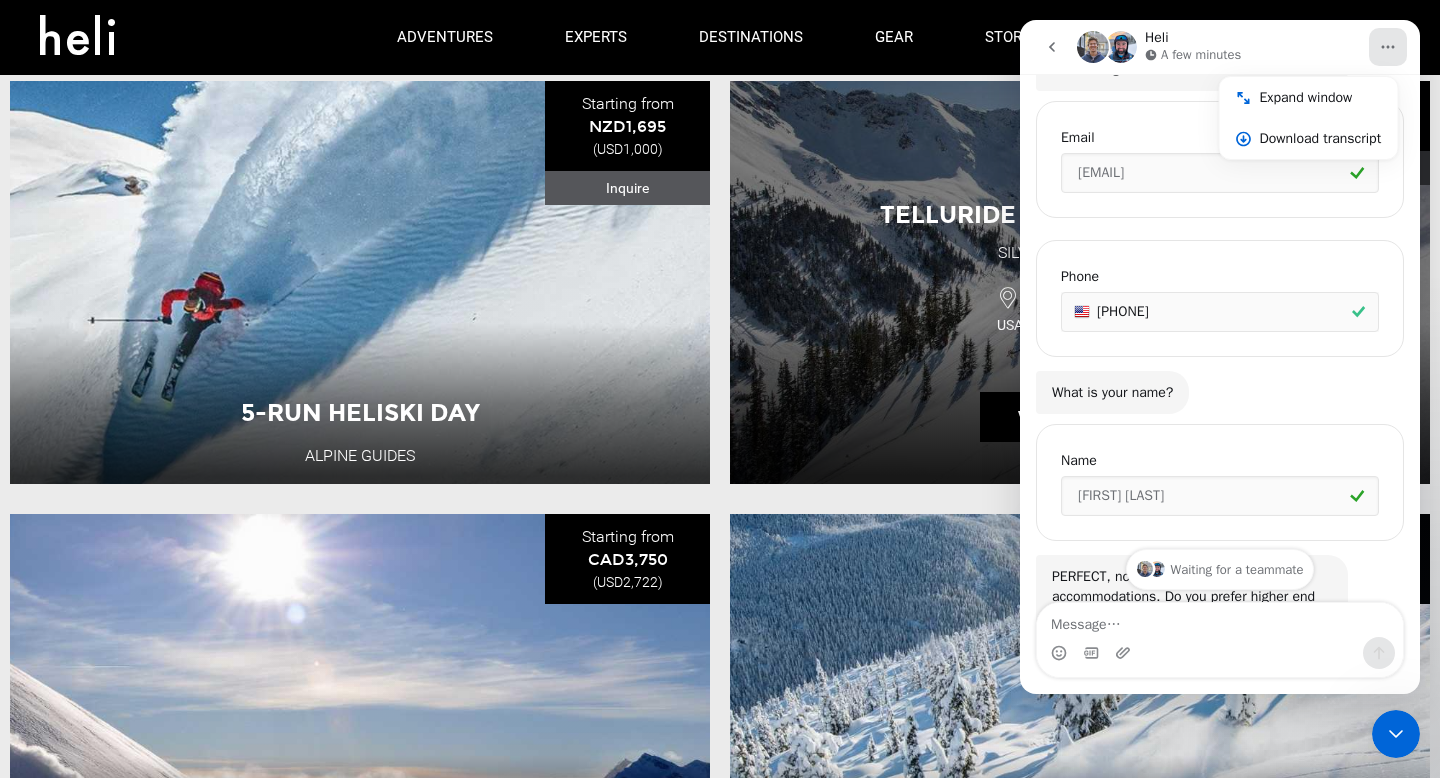 click on "[CITY] [SERVICE] [CITY] [COUNTRY] [NUMBER] [ADVENTURE]" at bounding box center (1080, 282) 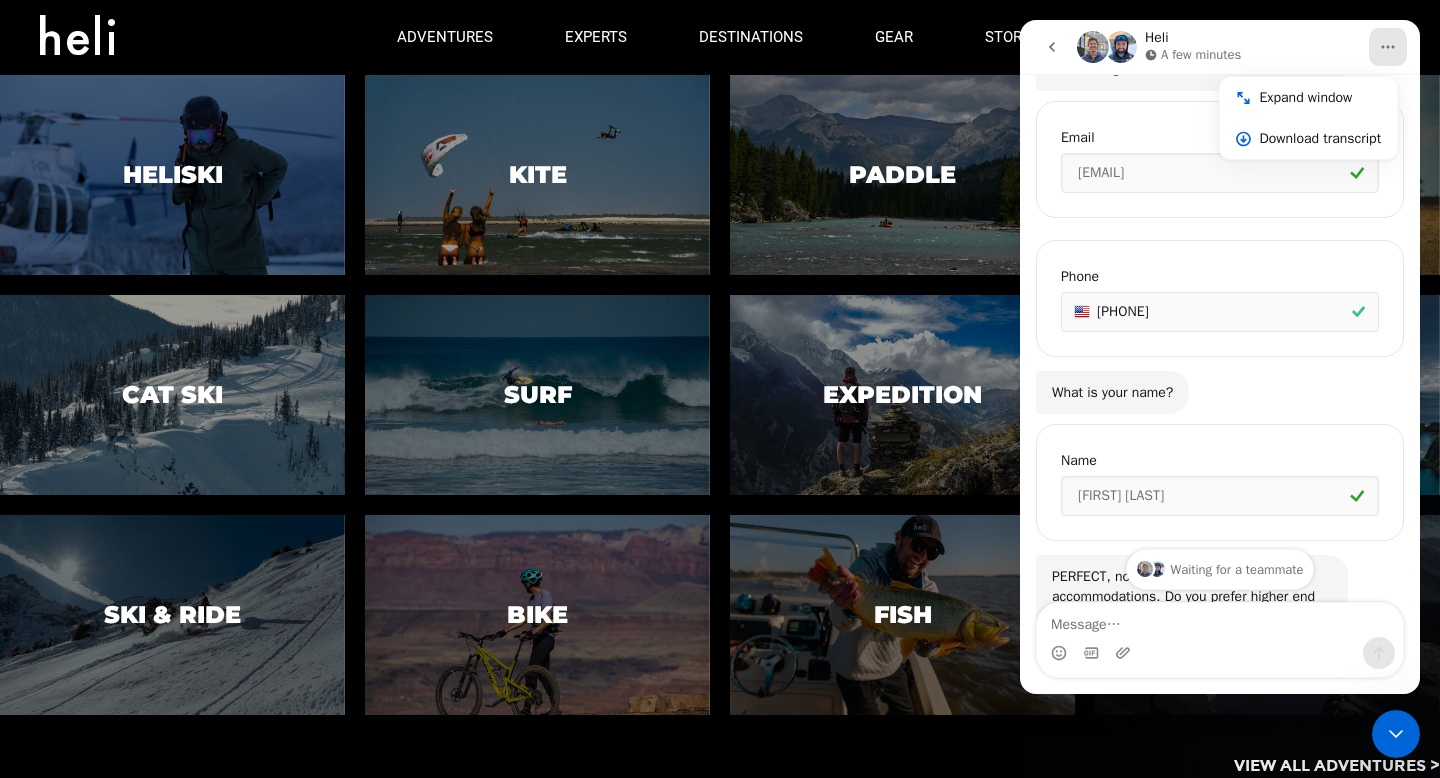click at bounding box center [200, 38] 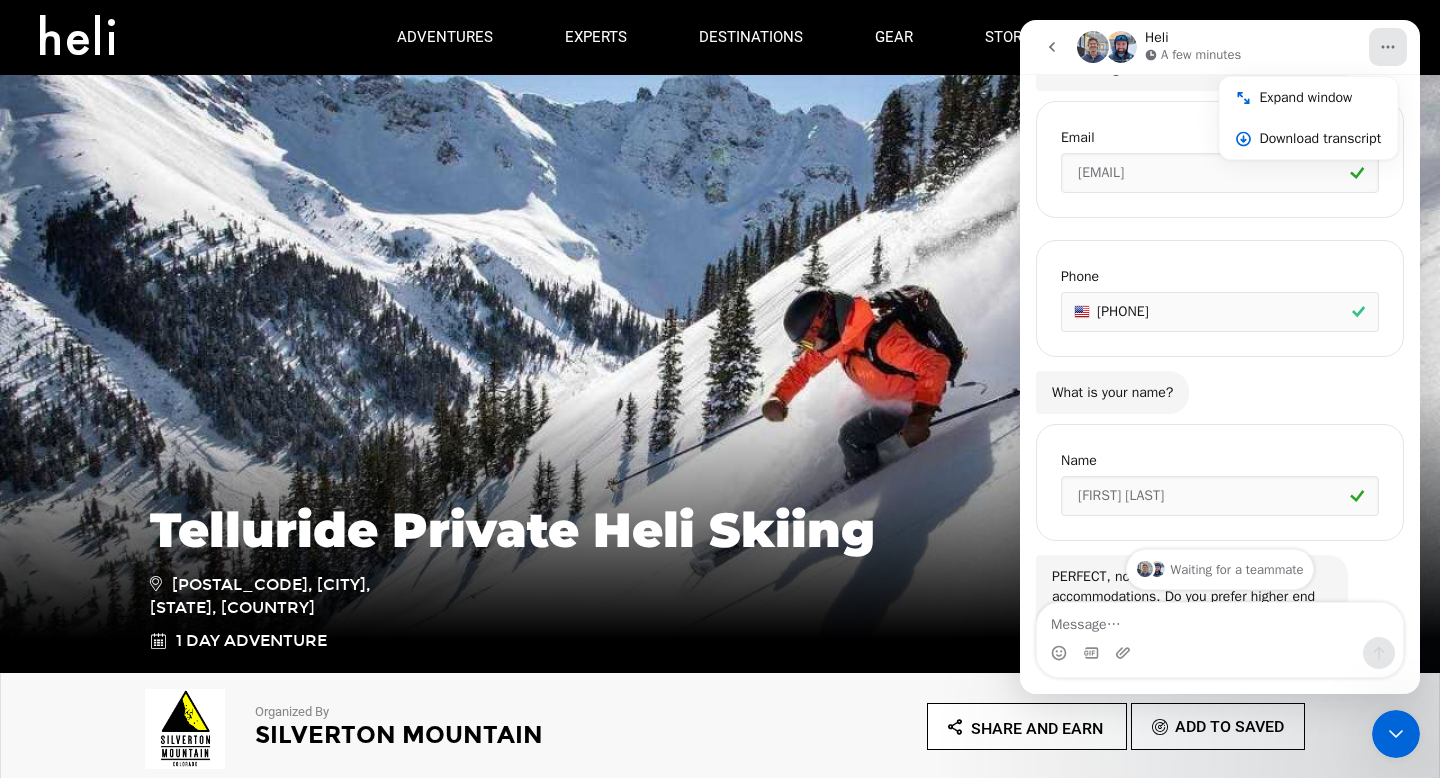click 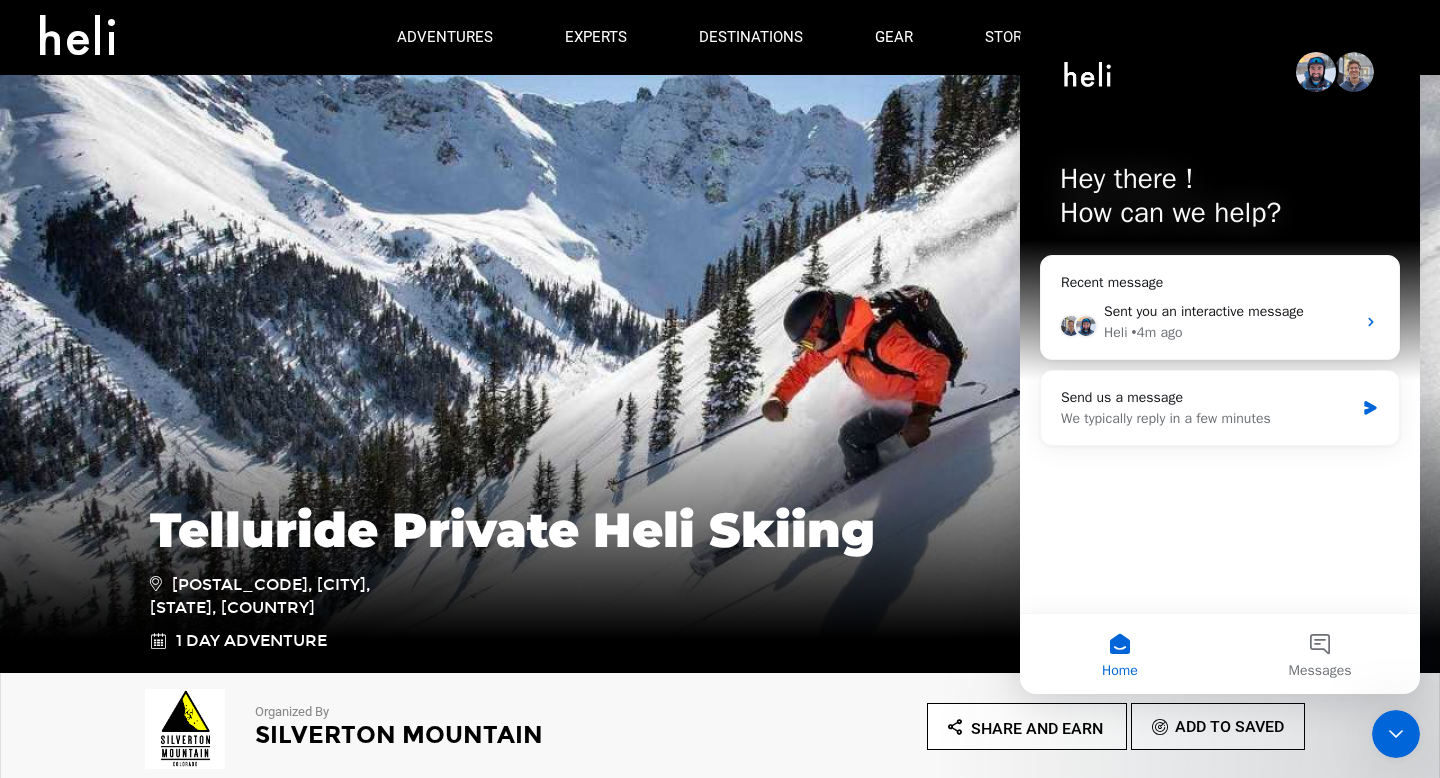 scroll, scrollTop: 0, scrollLeft: 0, axis: both 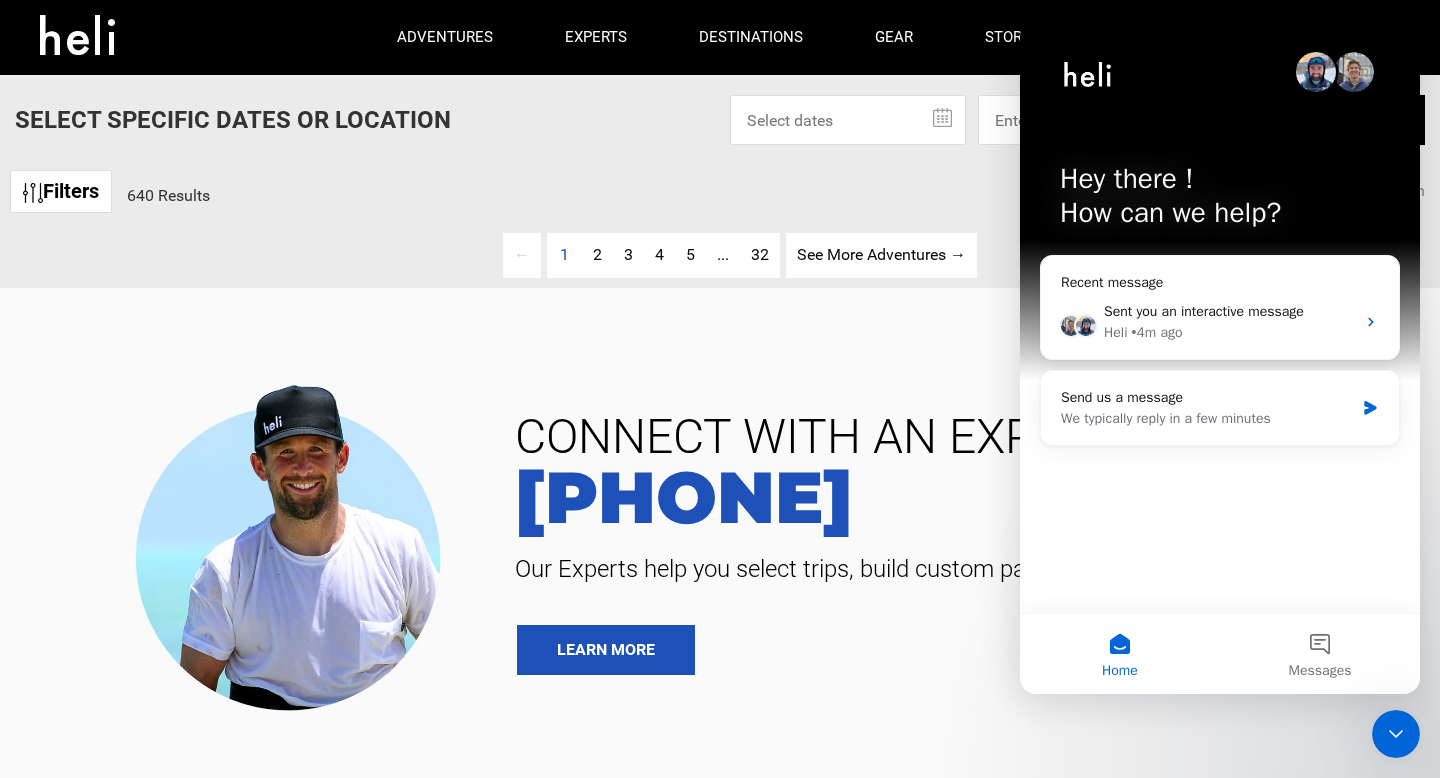 click on "Hey there !" at bounding box center (1220, 179) 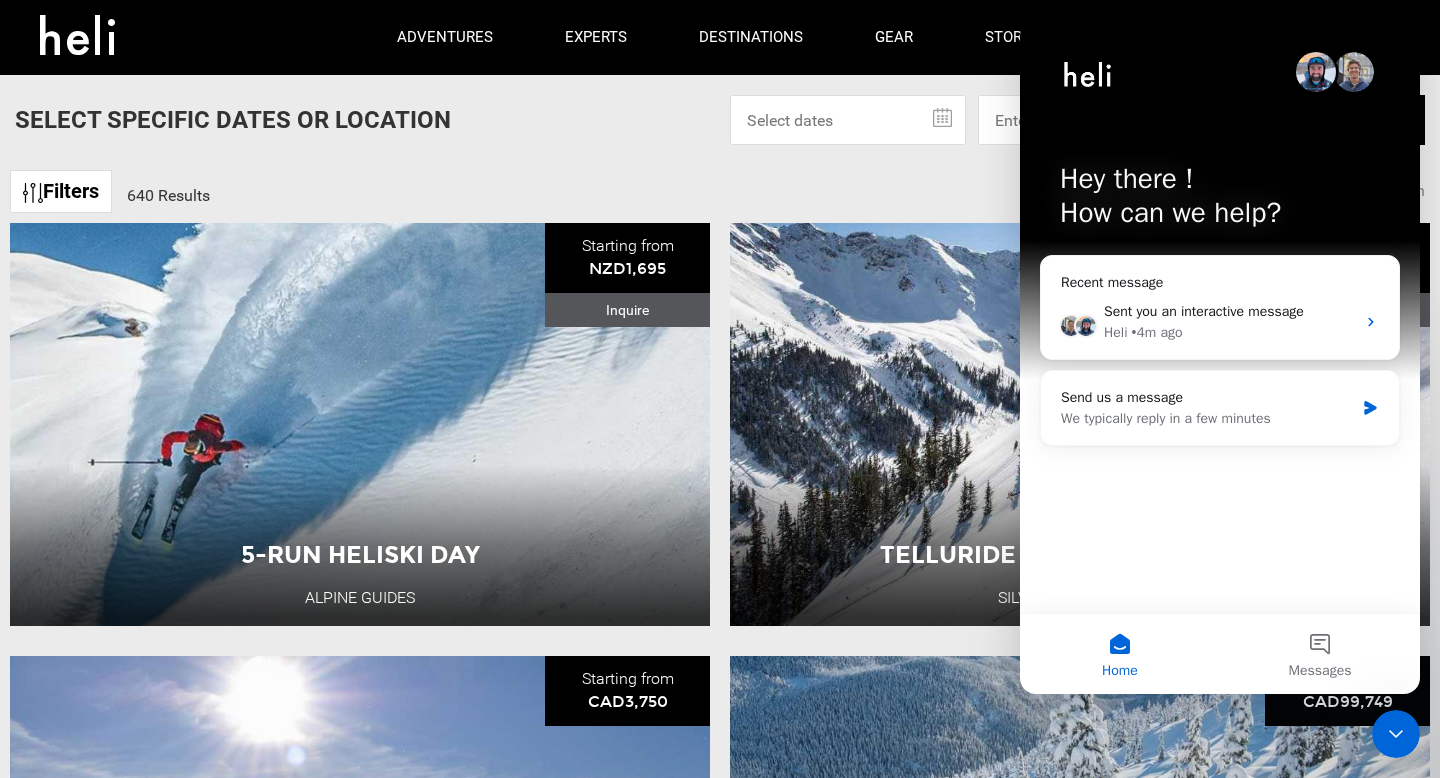 click on "adventures  experts  destinations  gear  stories  search cart sign in" at bounding box center [720, 37] 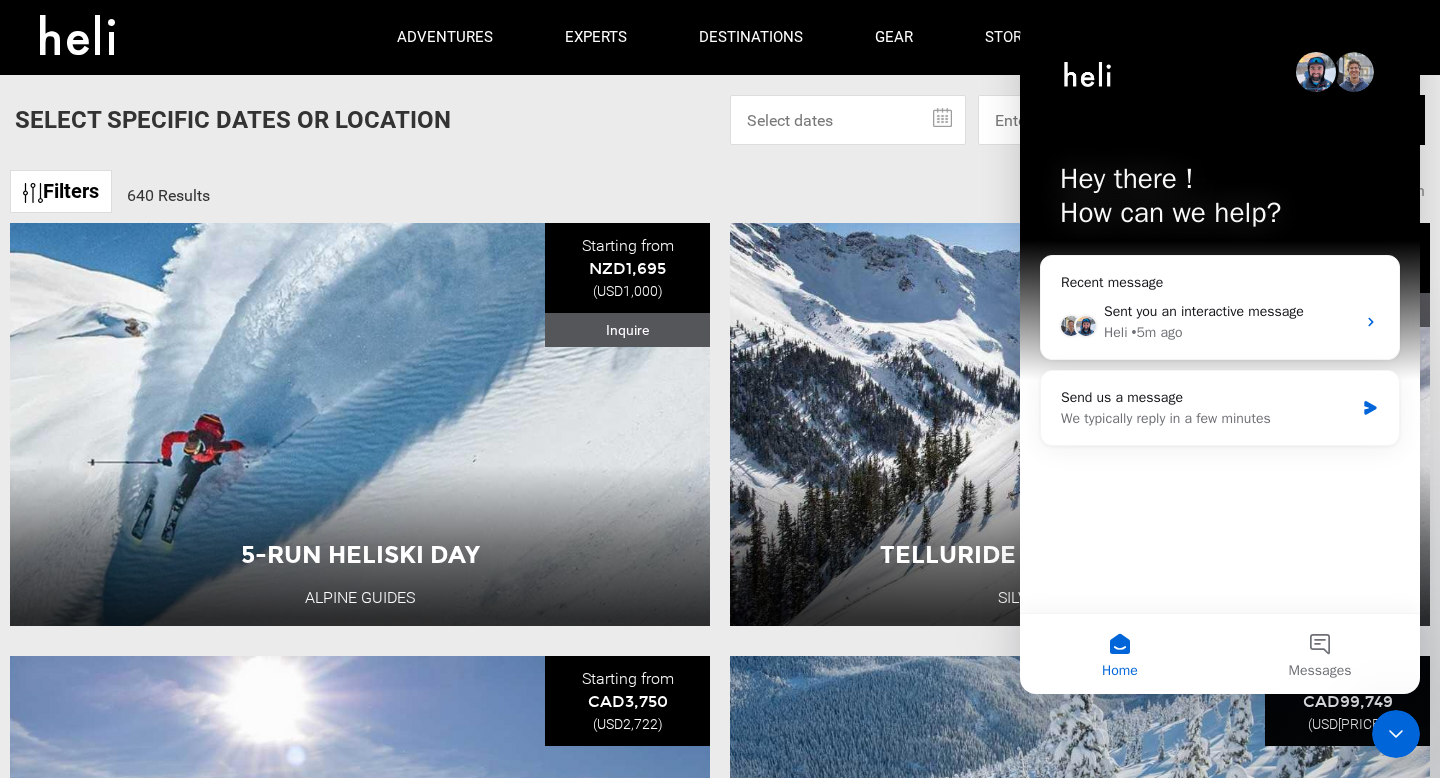 click on "Hey there ! How can we help? Recent message Sent you an interactive message Heli •  5m ago Send us a message We typically reply in a few minutes" at bounding box center (1220, 316) 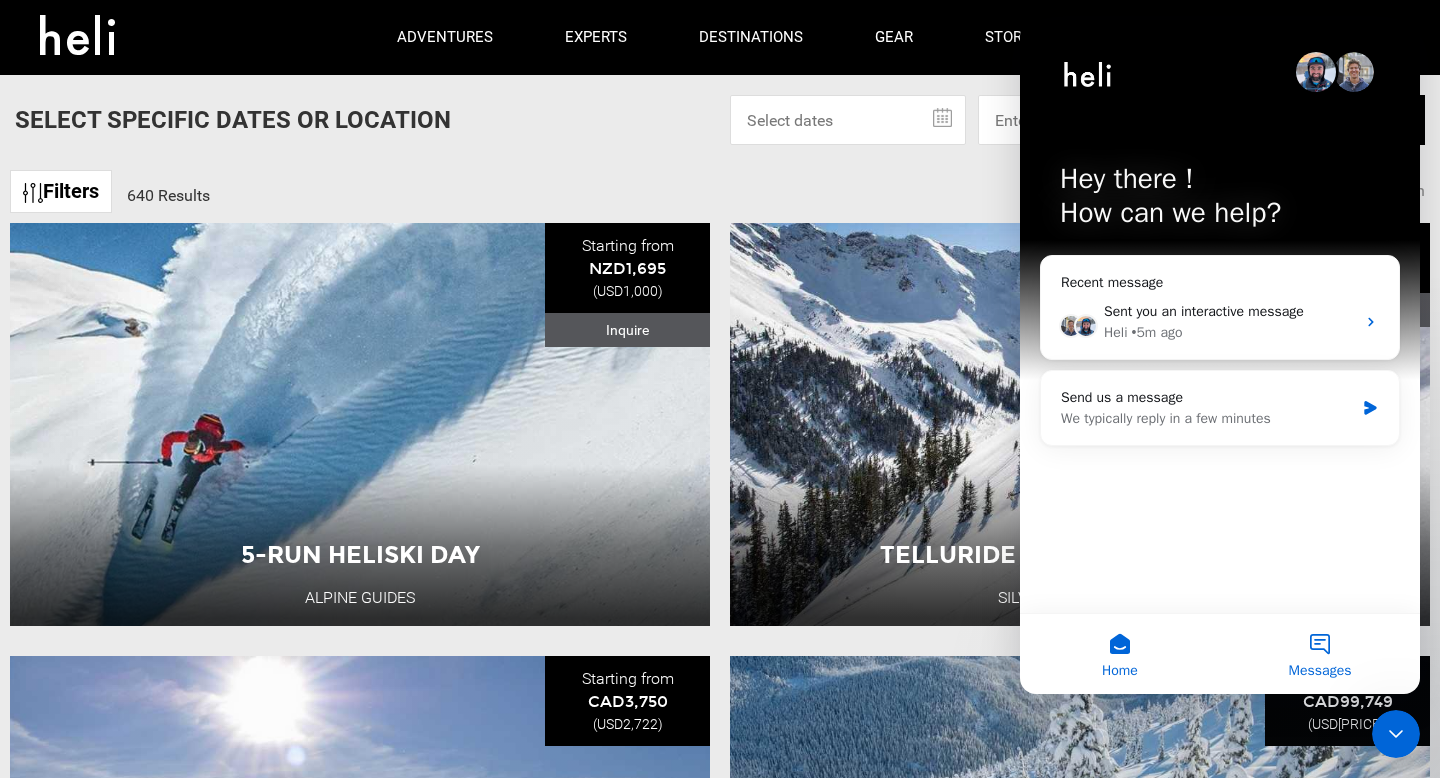 click on "Messages" at bounding box center [1320, 654] 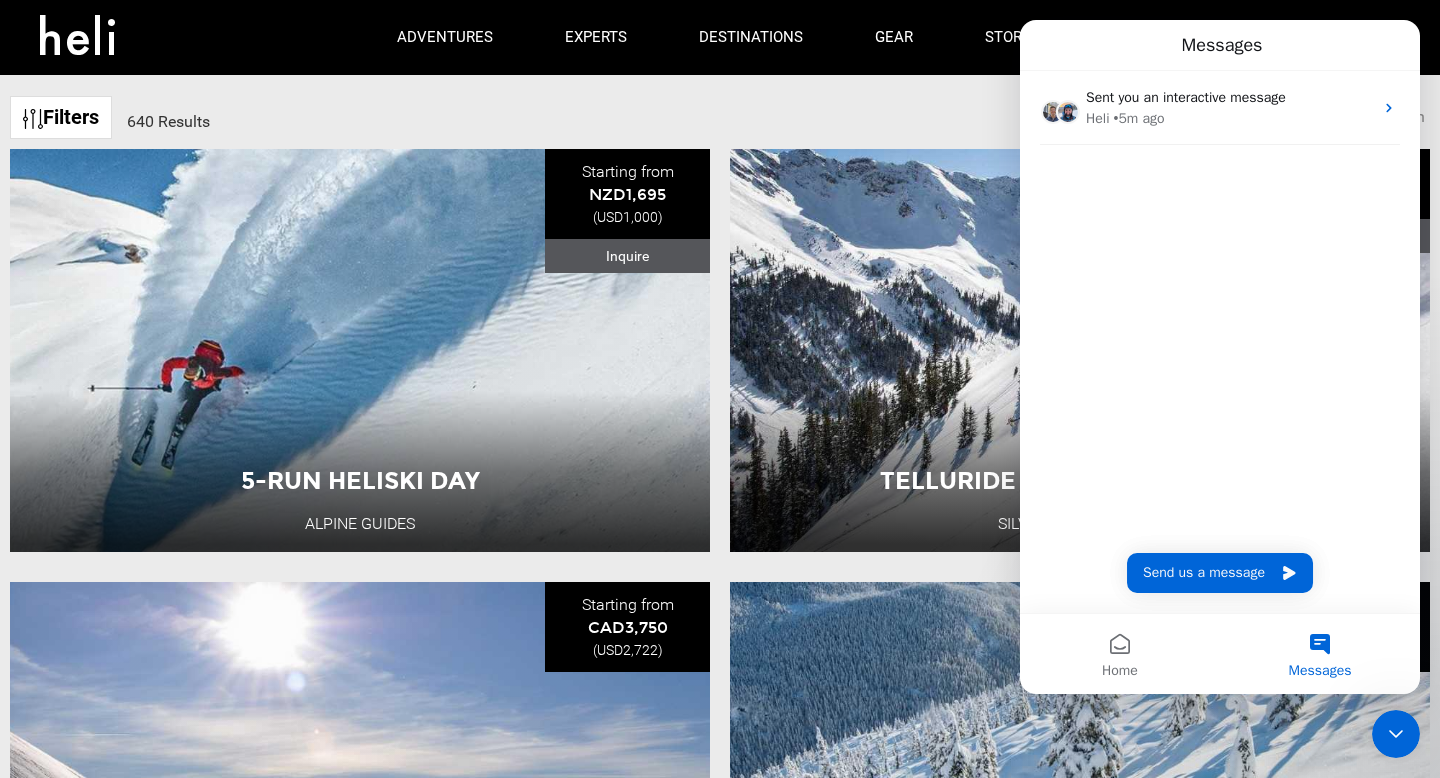 scroll, scrollTop: 0, scrollLeft: 0, axis: both 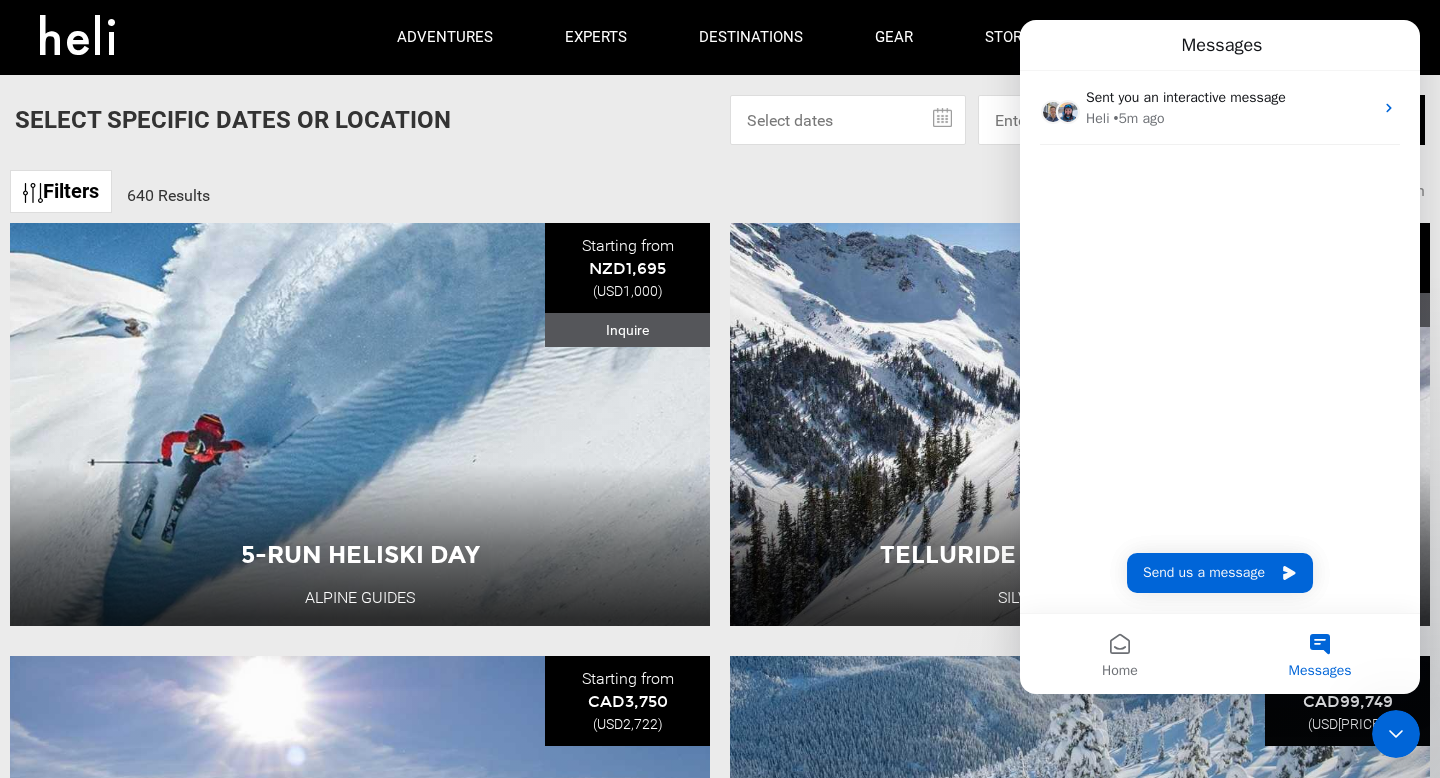 click on "adventures  experts  destinations  gear  stories  search cart sign in" at bounding box center [720, 37] 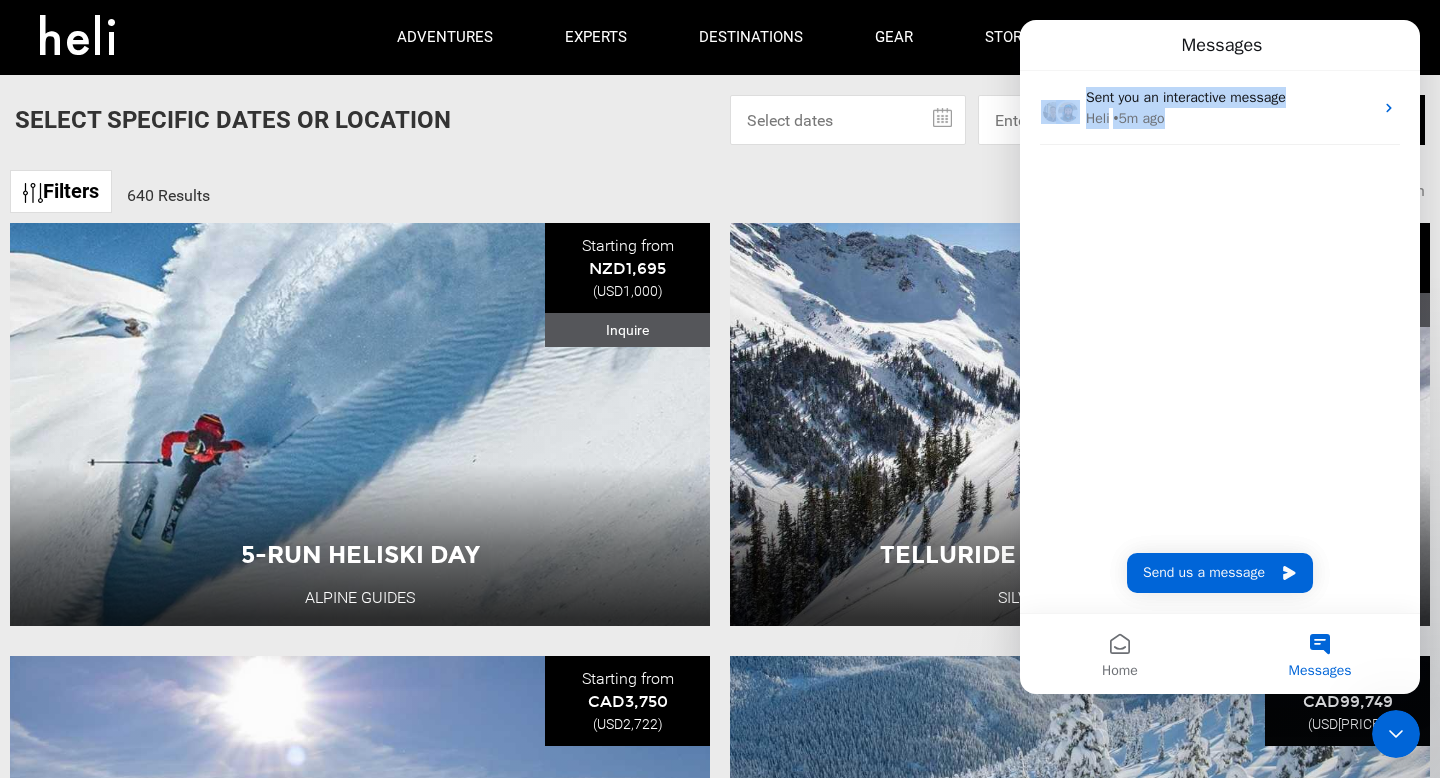 drag, startPoint x: 1334, startPoint y: 43, endPoint x: 1435, endPoint y: 552, distance: 518.9239 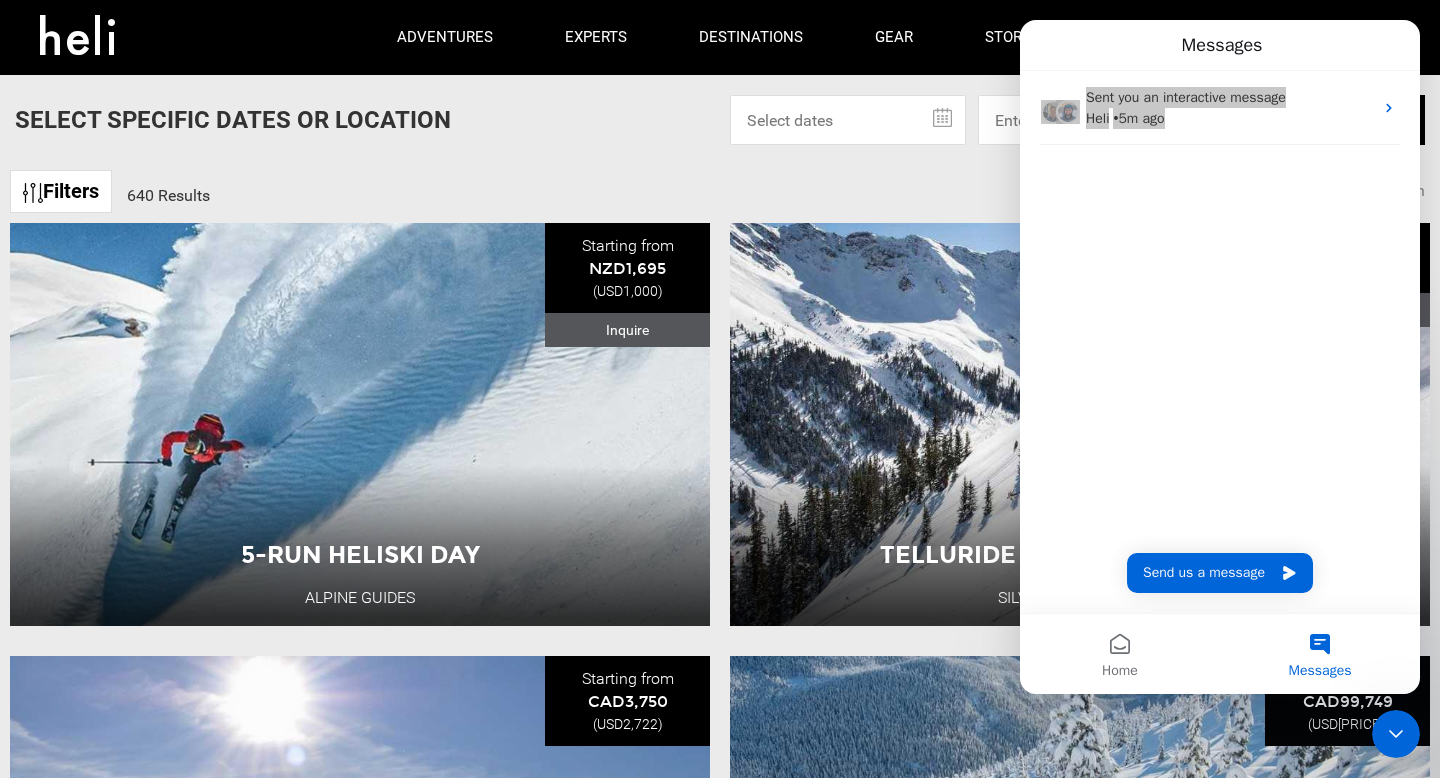 click at bounding box center [1396, 734] 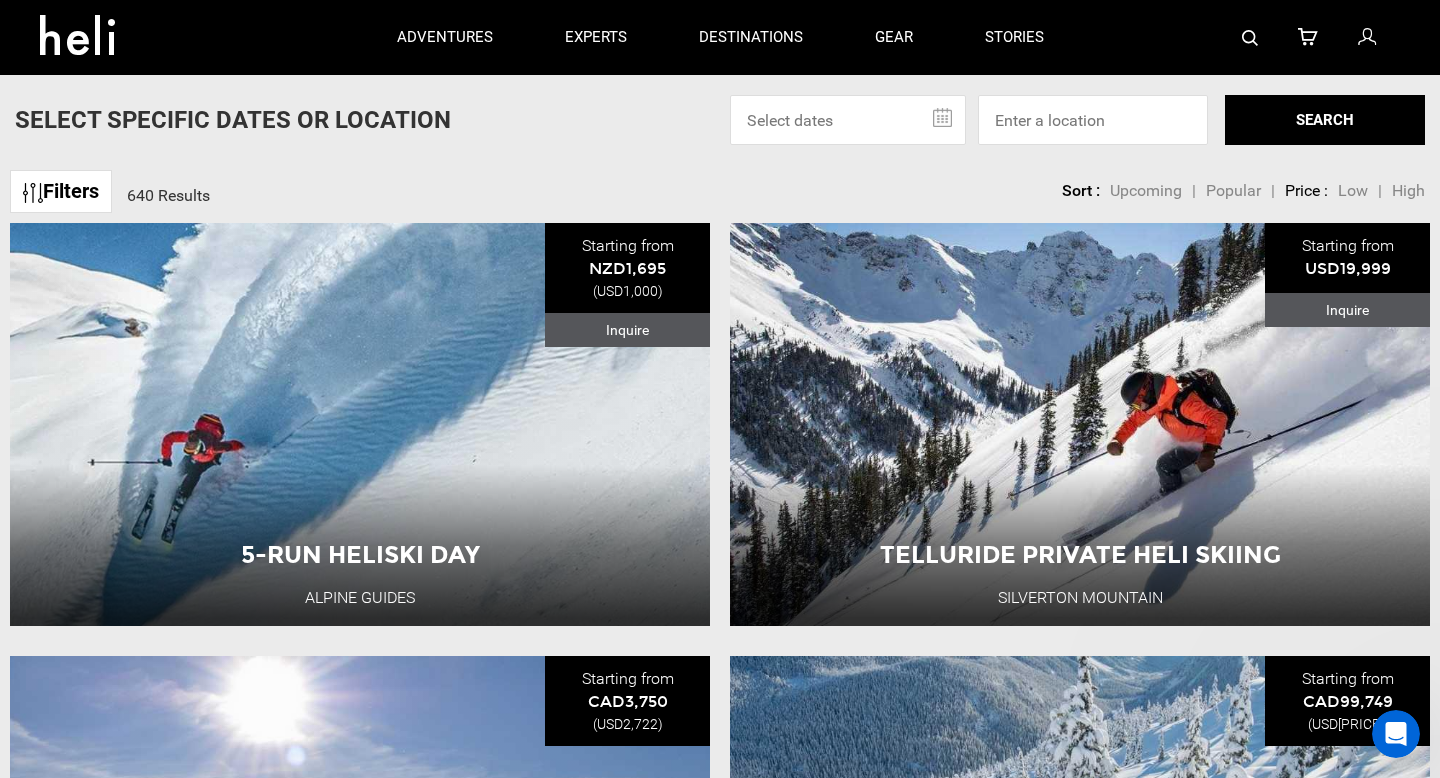 scroll, scrollTop: 0, scrollLeft: 0, axis: both 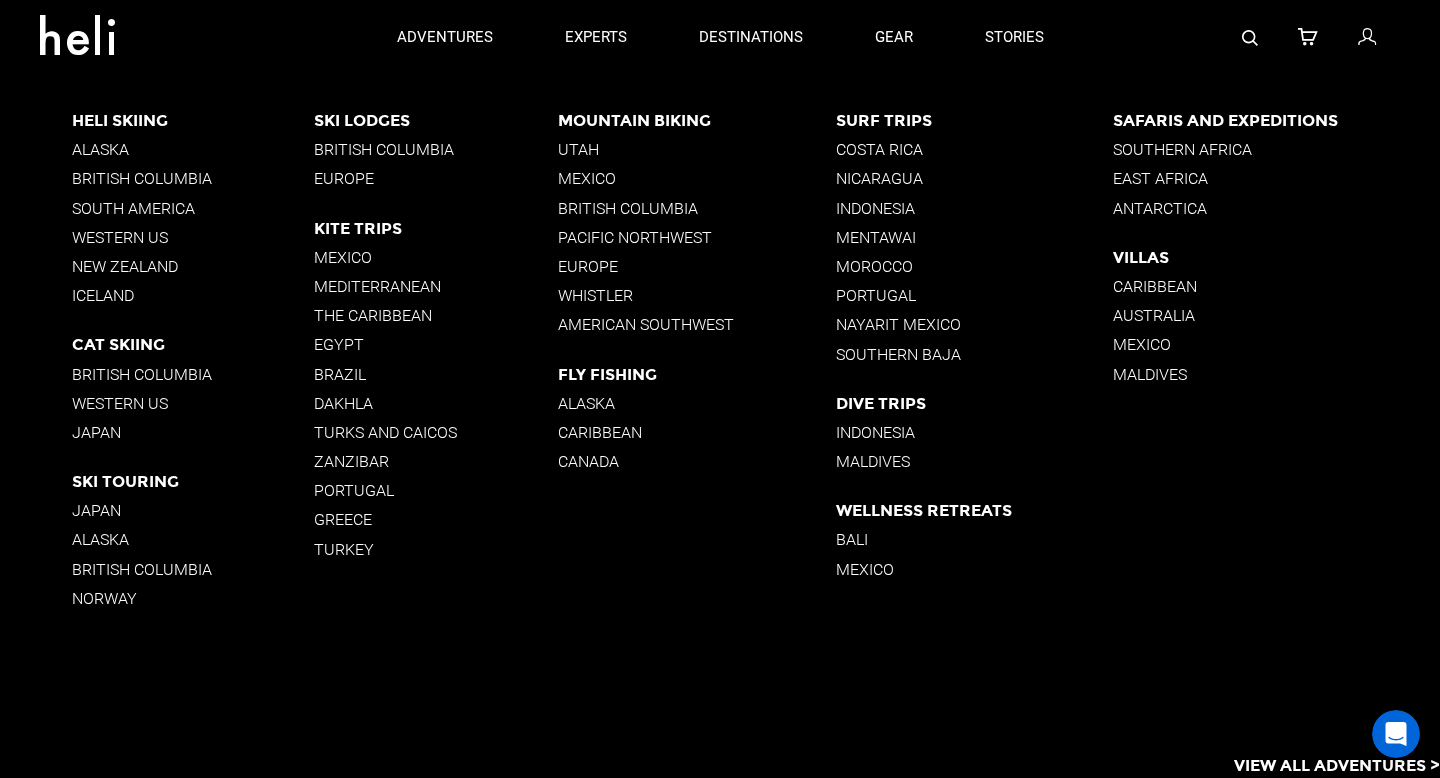 click on "Indonesia" at bounding box center (975, 432) 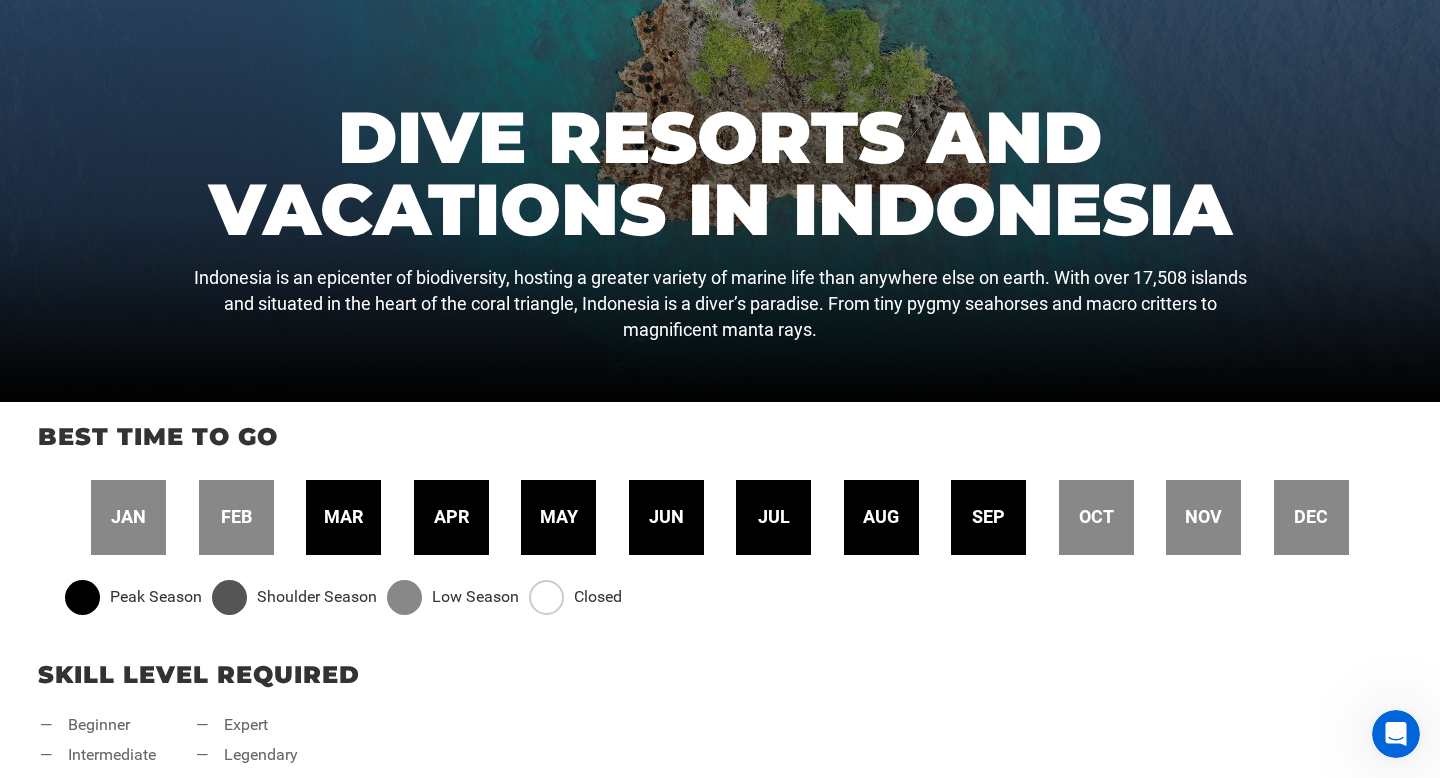 scroll, scrollTop: 298, scrollLeft: 0, axis: vertical 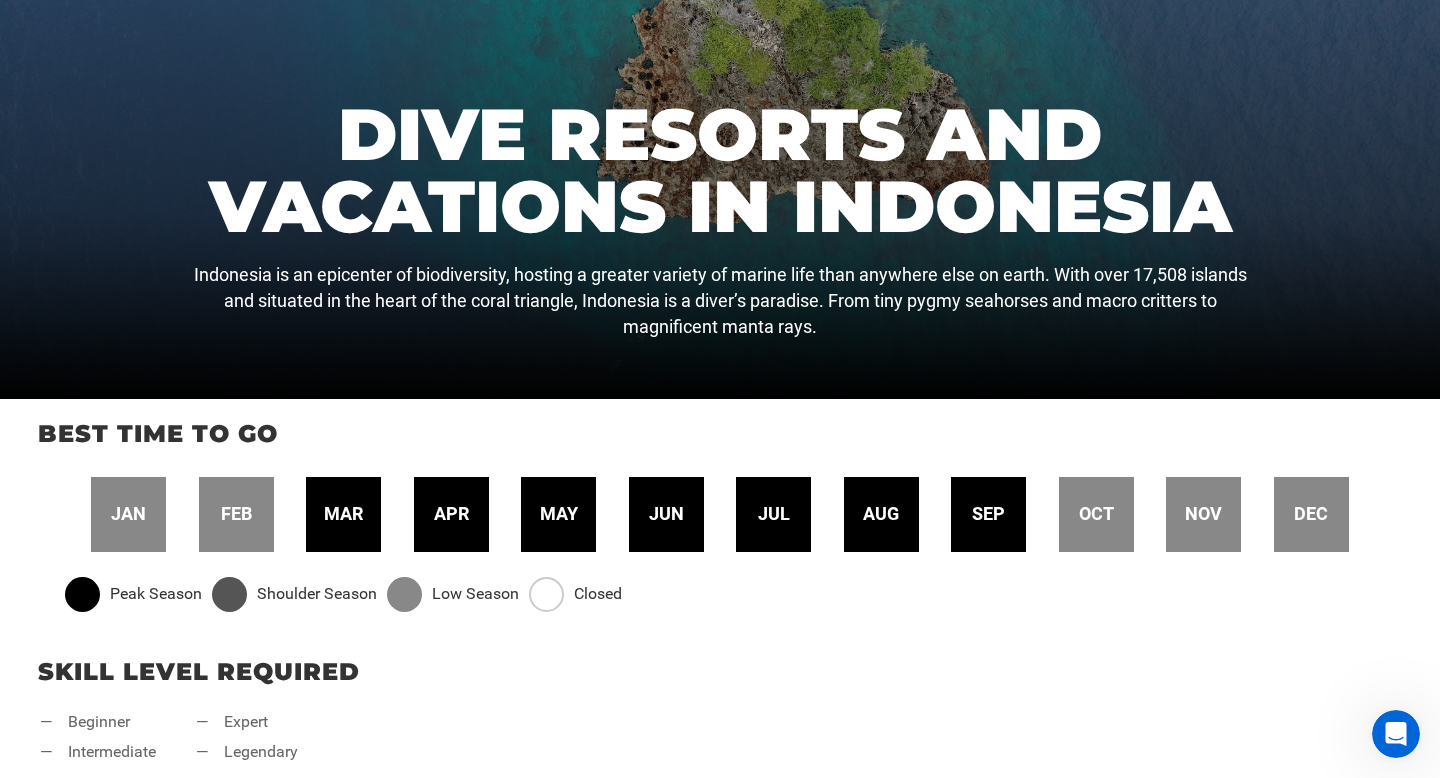 click on "oct" at bounding box center (1096, 514) 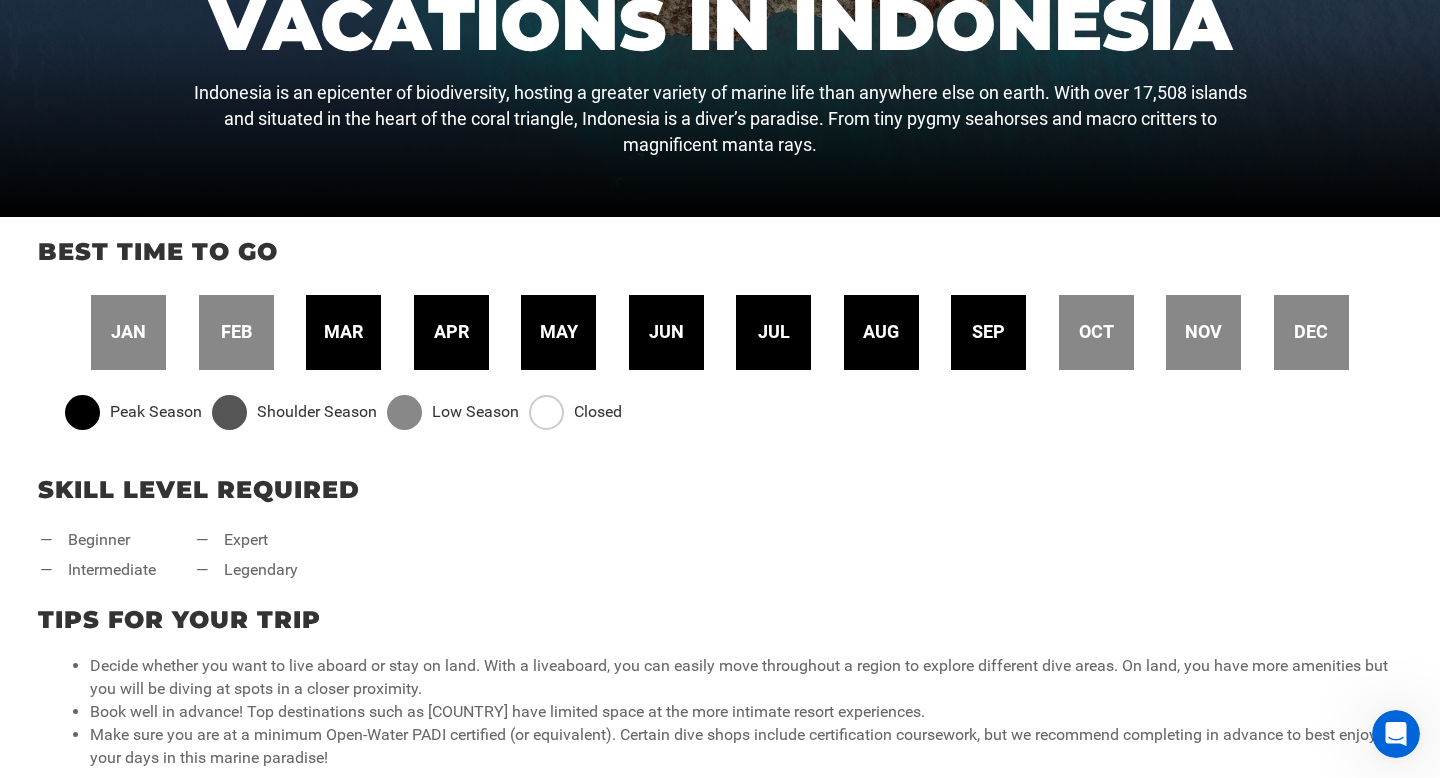 scroll, scrollTop: 485, scrollLeft: 0, axis: vertical 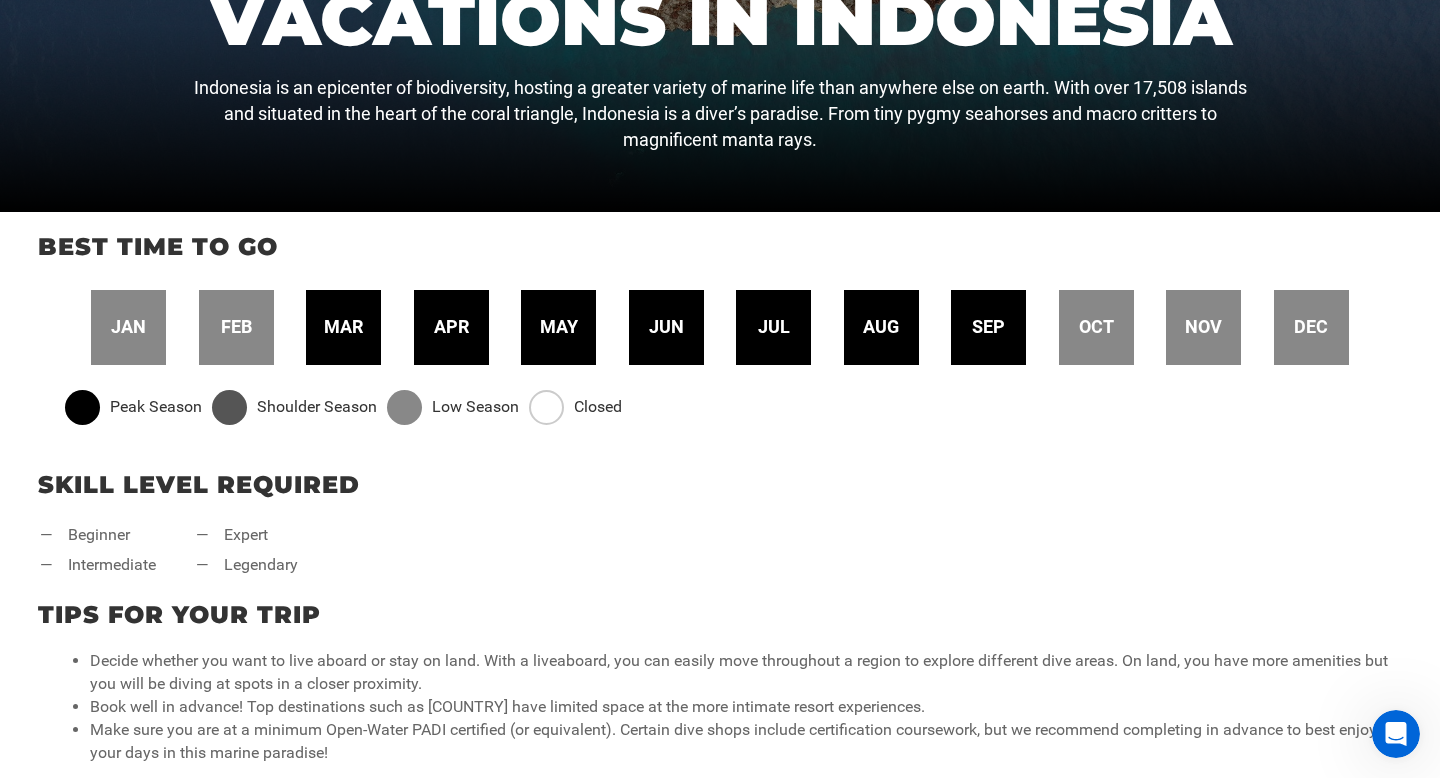 click on "aug" at bounding box center [881, 327] 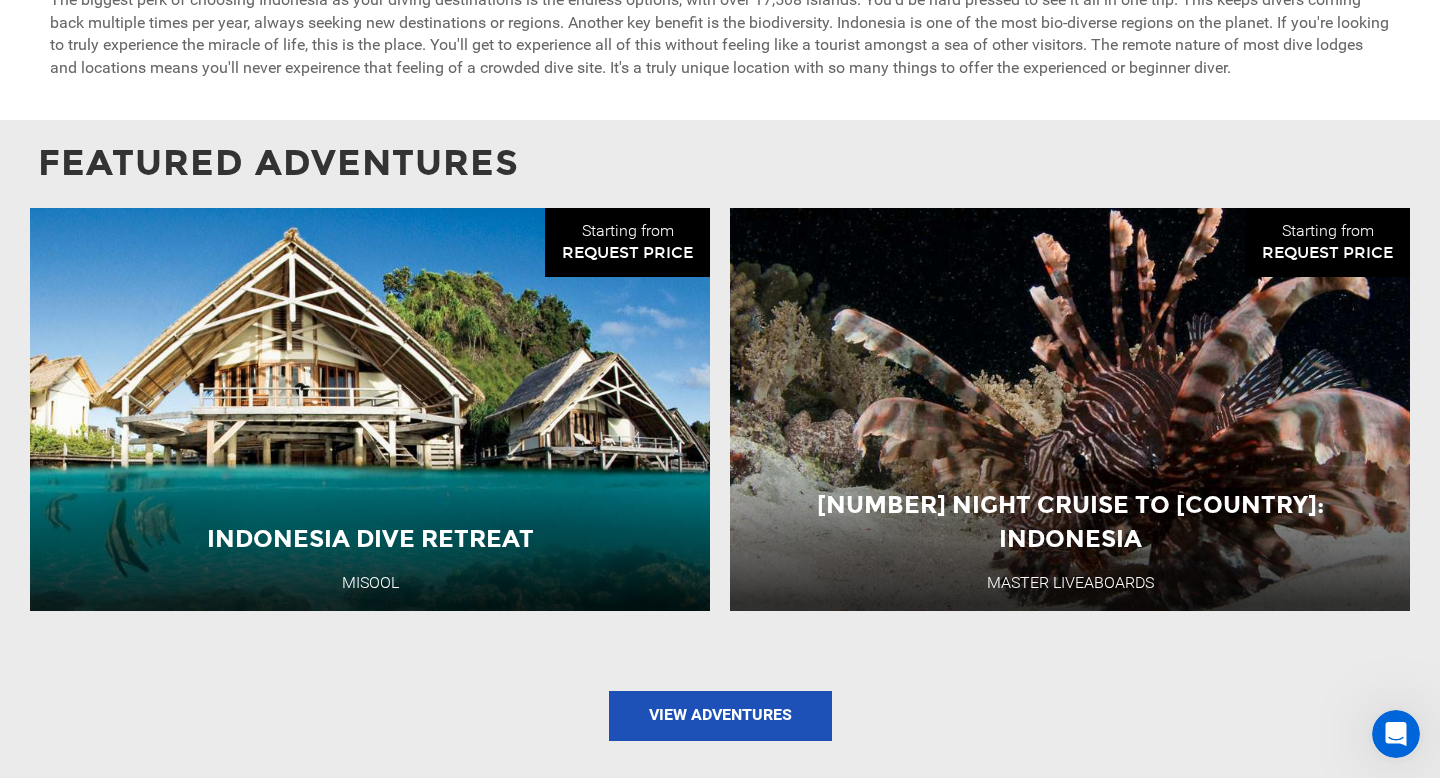 scroll, scrollTop: 1344, scrollLeft: 0, axis: vertical 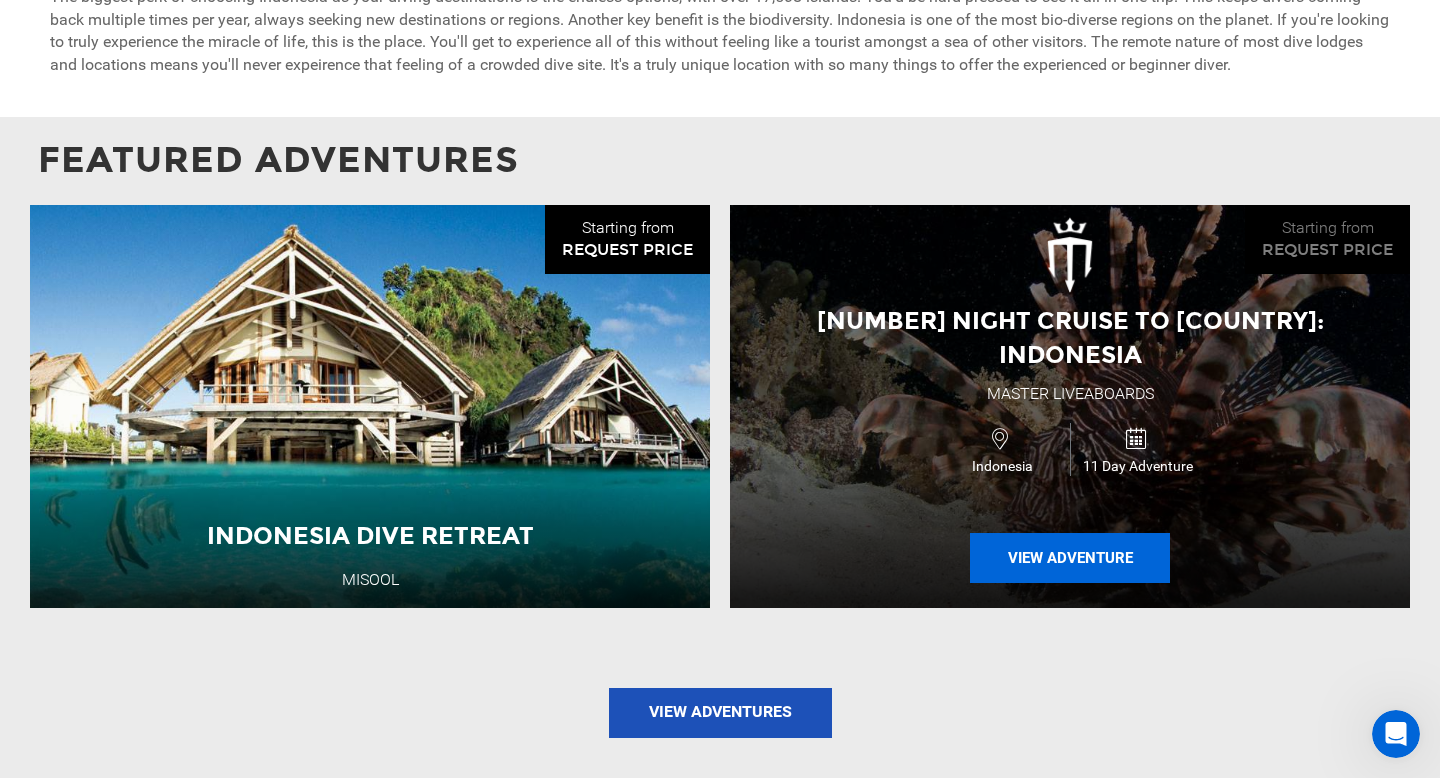 click on "View Adventure" at bounding box center (1070, 558) 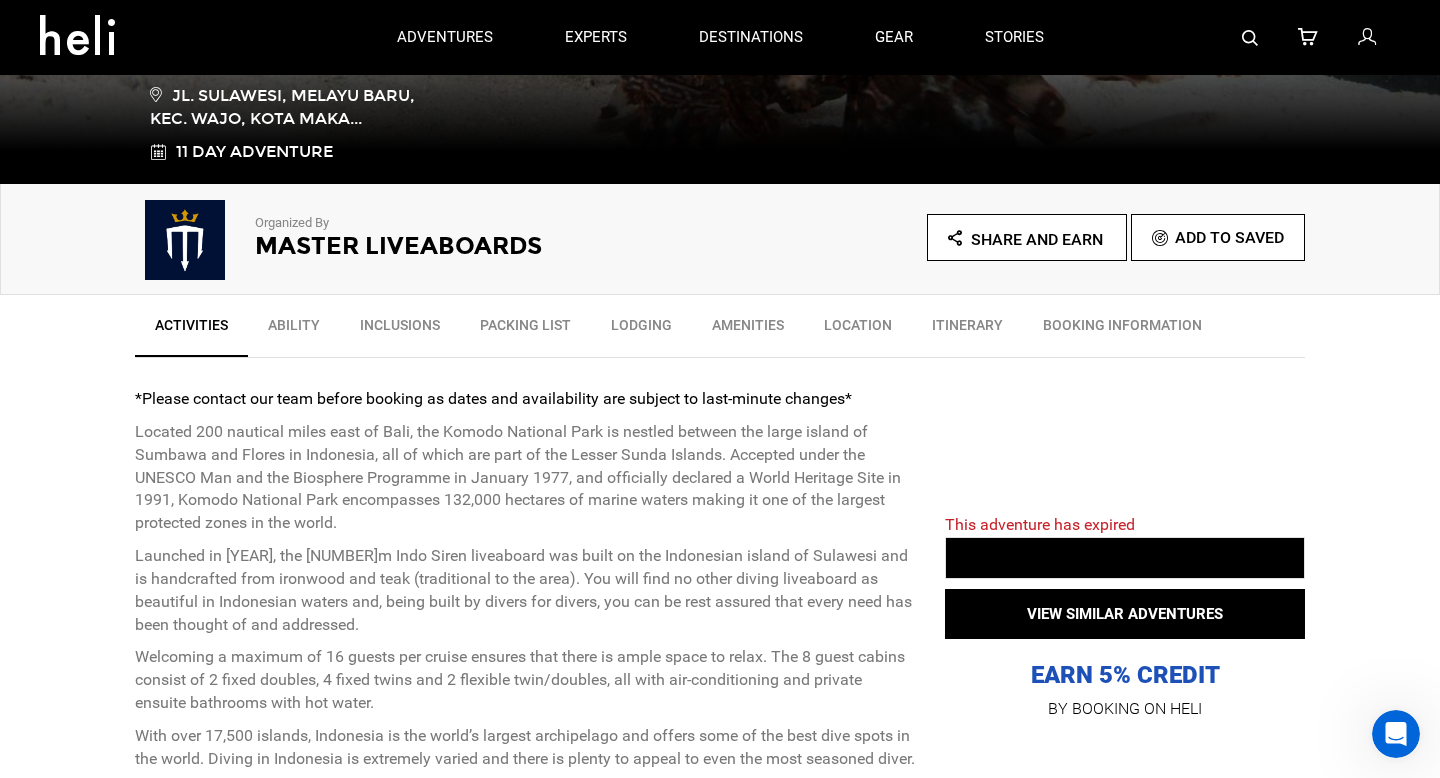 scroll, scrollTop: 488, scrollLeft: 0, axis: vertical 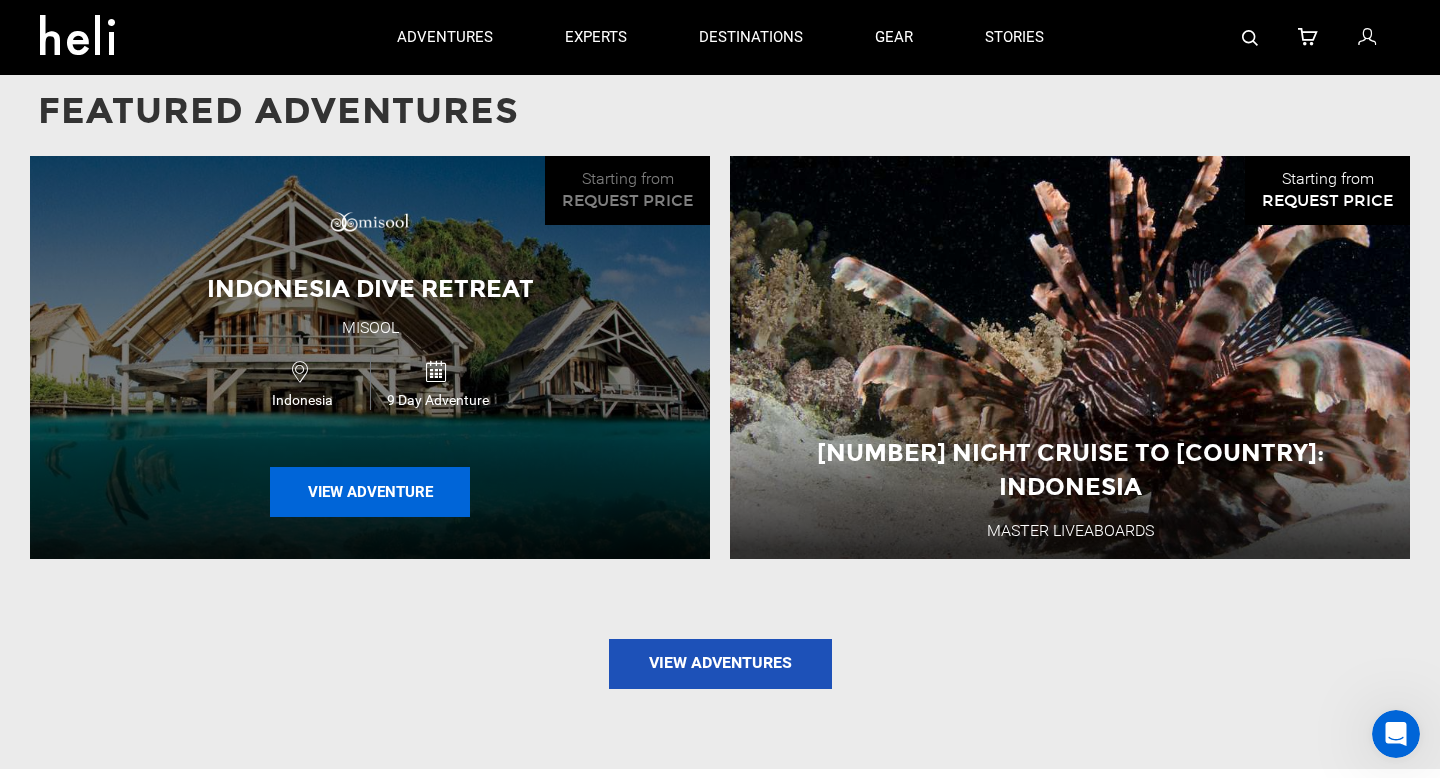 click on "View Adventure" at bounding box center (370, 492) 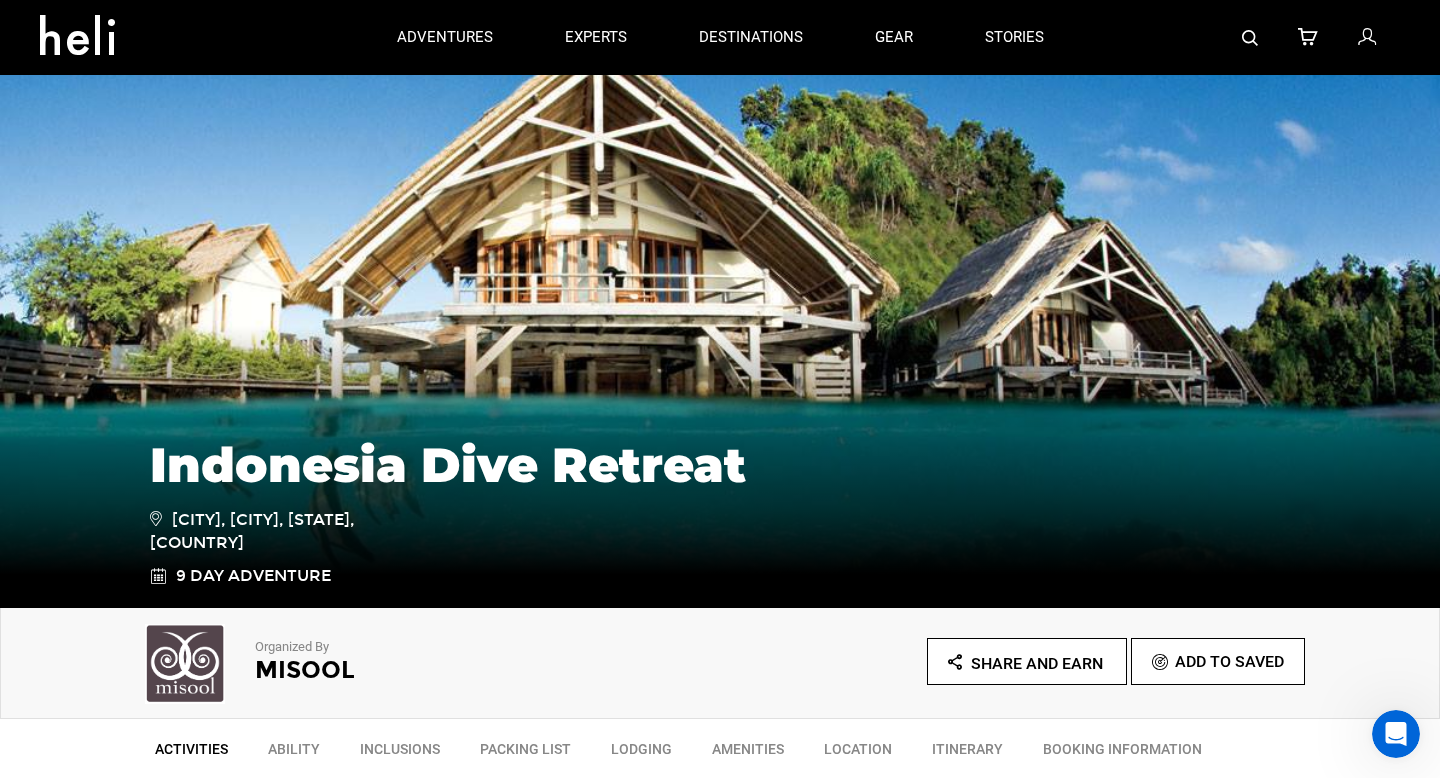 scroll, scrollTop: 0, scrollLeft: 0, axis: both 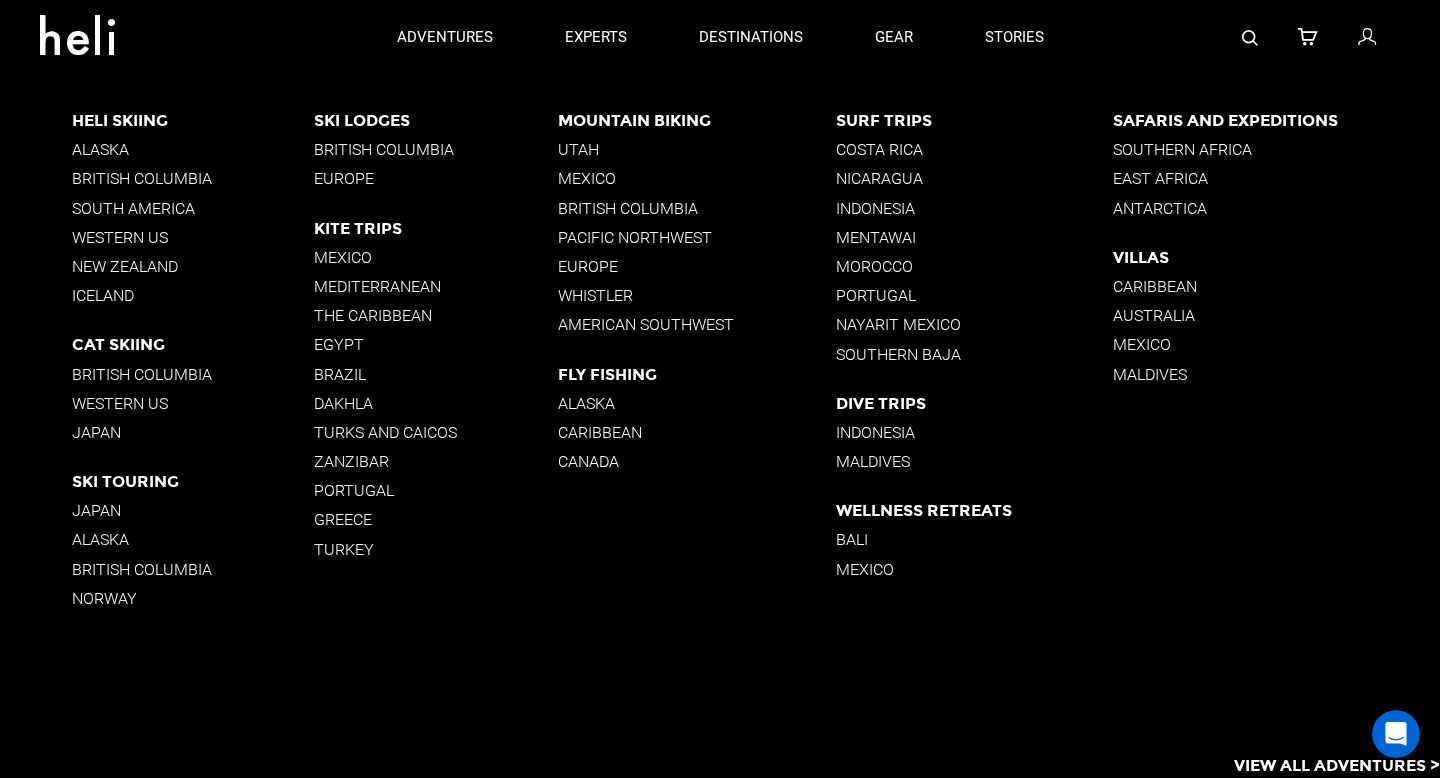 click on "Maldives" at bounding box center (975, 461) 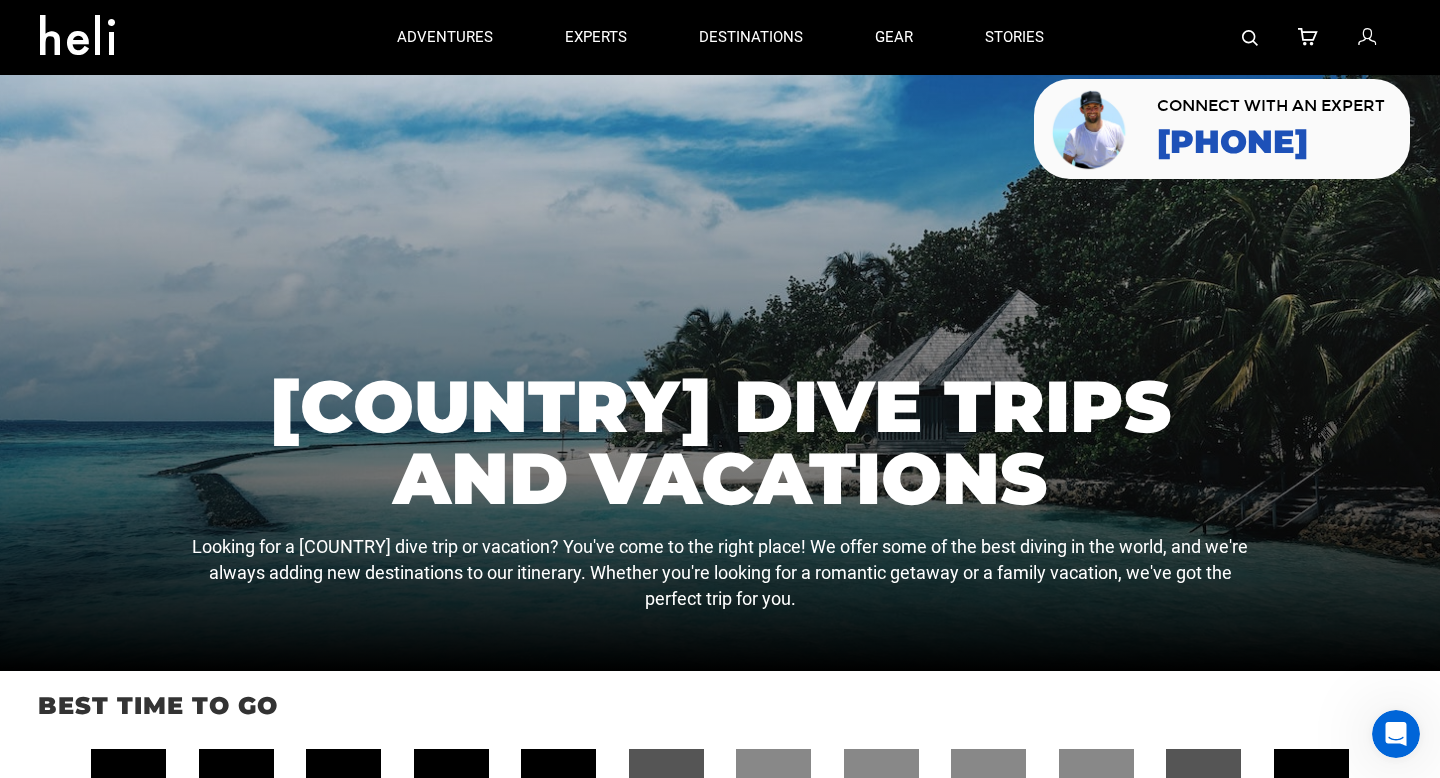 scroll, scrollTop: 0, scrollLeft: 0, axis: both 